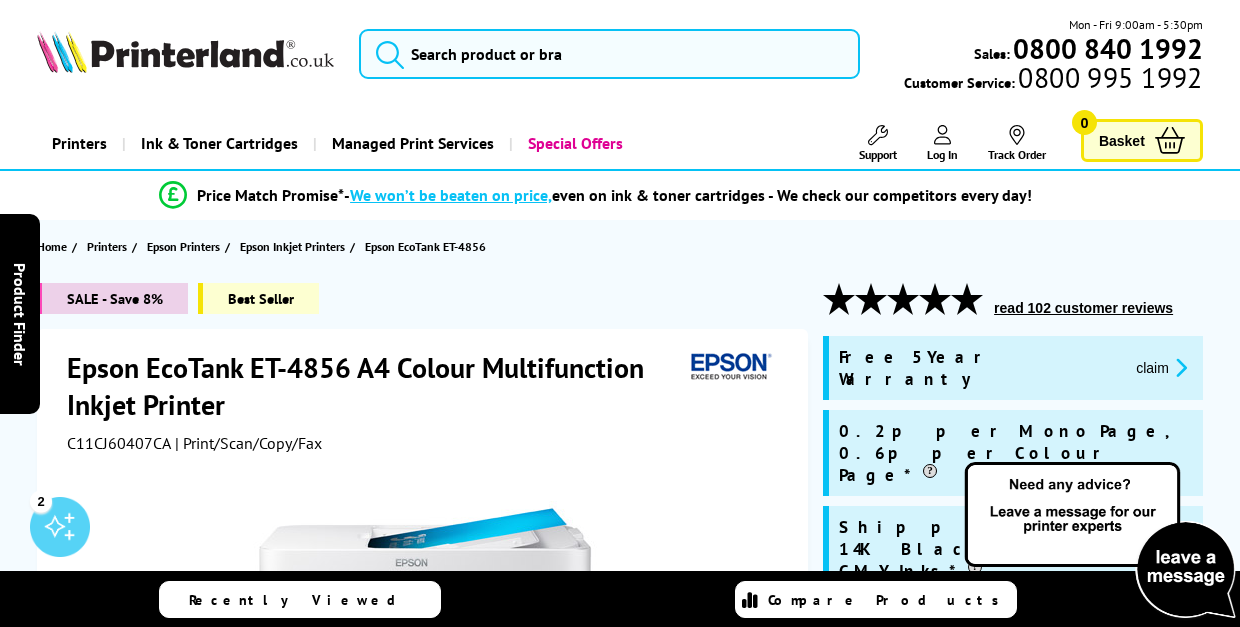 scroll, scrollTop: 0, scrollLeft: 0, axis: both 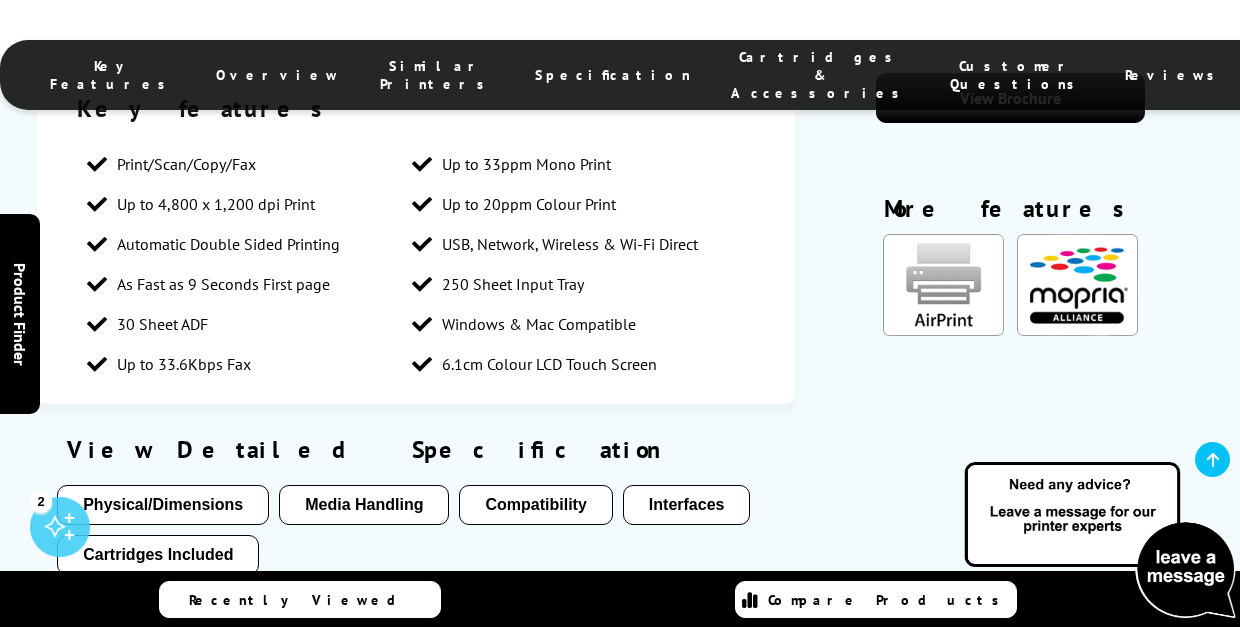 click on "Media Handling" at bounding box center [364, 505] 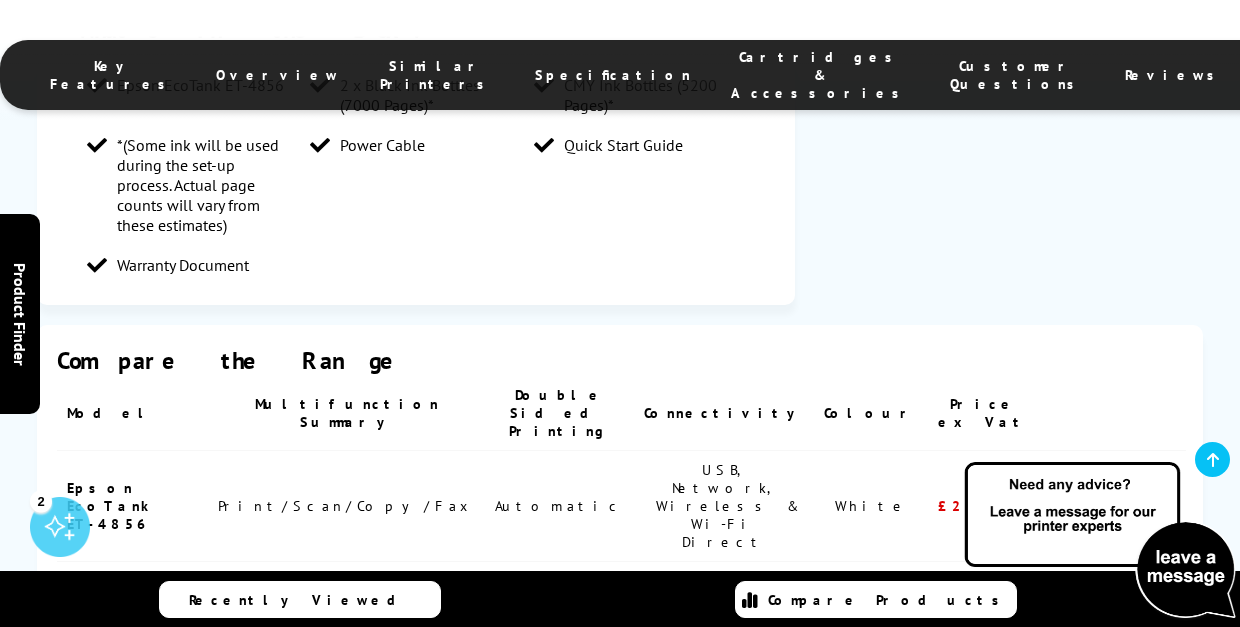 scroll, scrollTop: 2452, scrollLeft: 0, axis: vertical 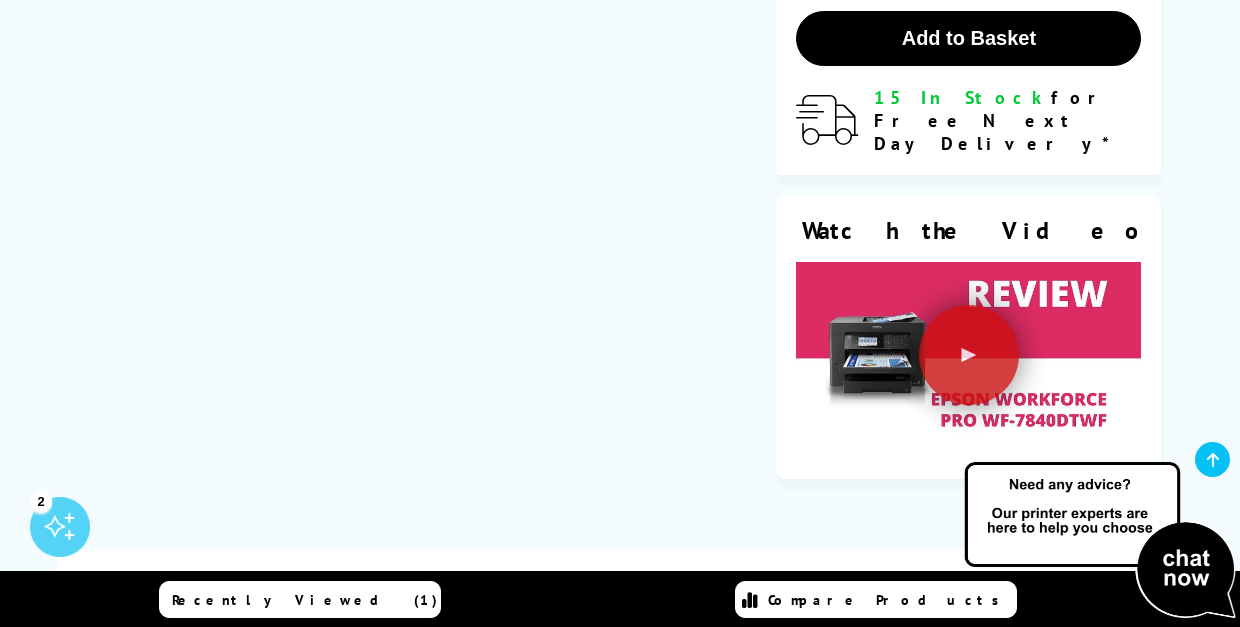 click on "Epson EcoTank ET-4856 A4 Colour Multifunction Inkjet Printer" at bounding box center [677, 605] 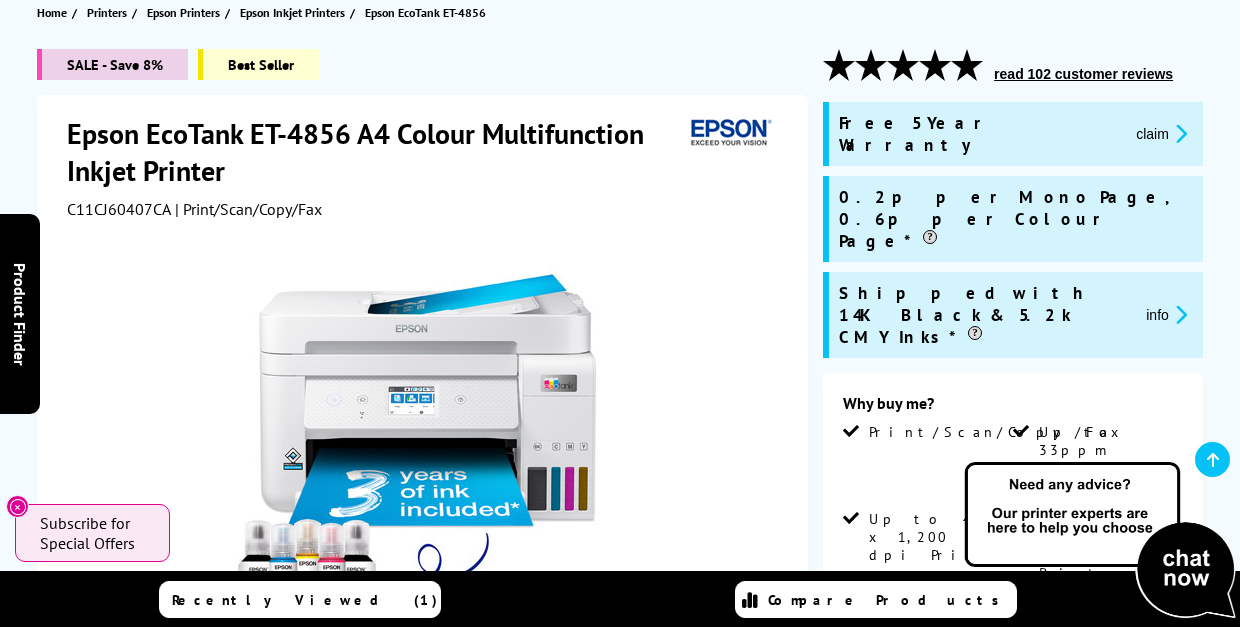 scroll, scrollTop: 294, scrollLeft: 1, axis: both 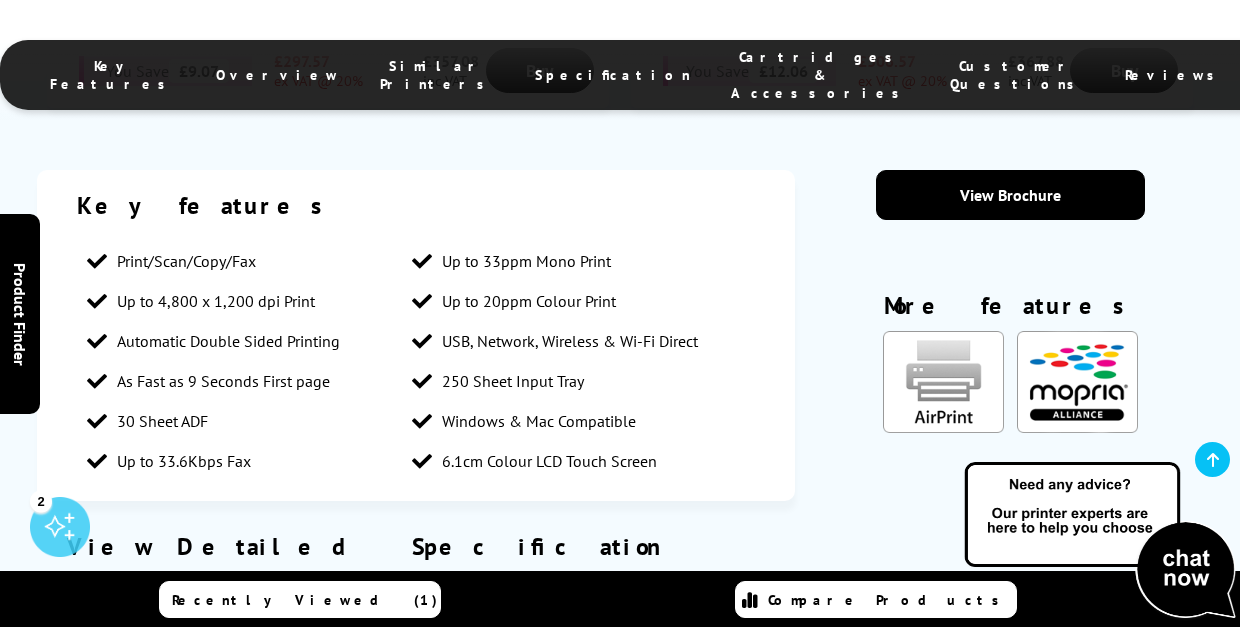 click on "Media Handling" at bounding box center (364, 602) 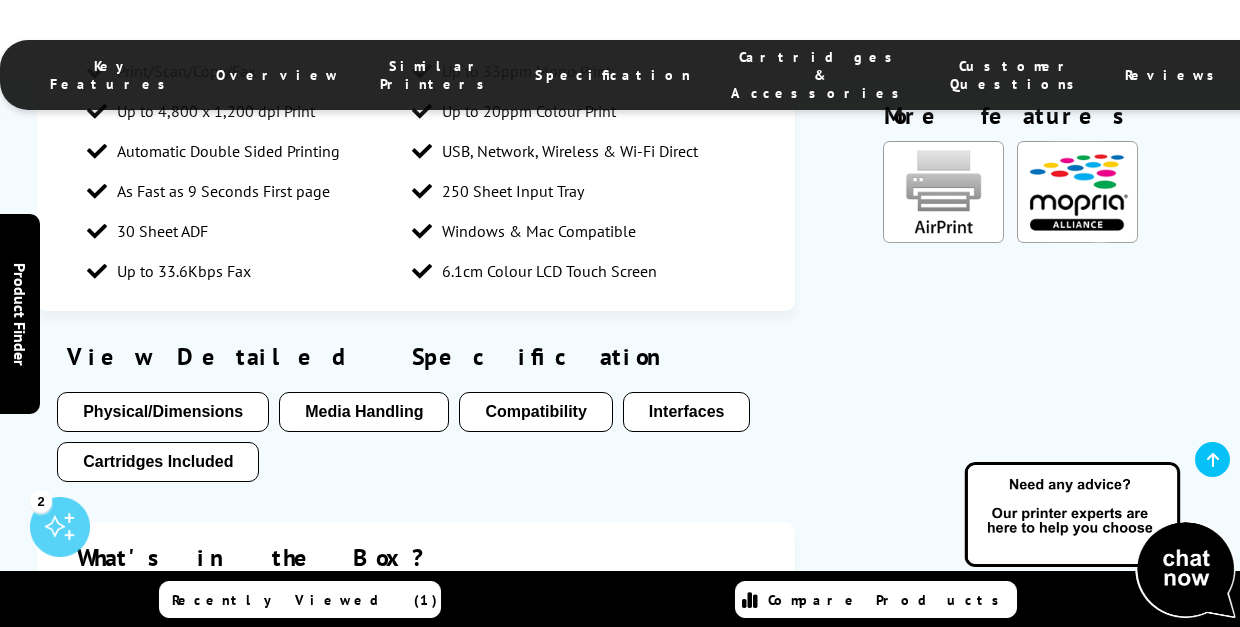 scroll, scrollTop: 1901, scrollLeft: 0, axis: vertical 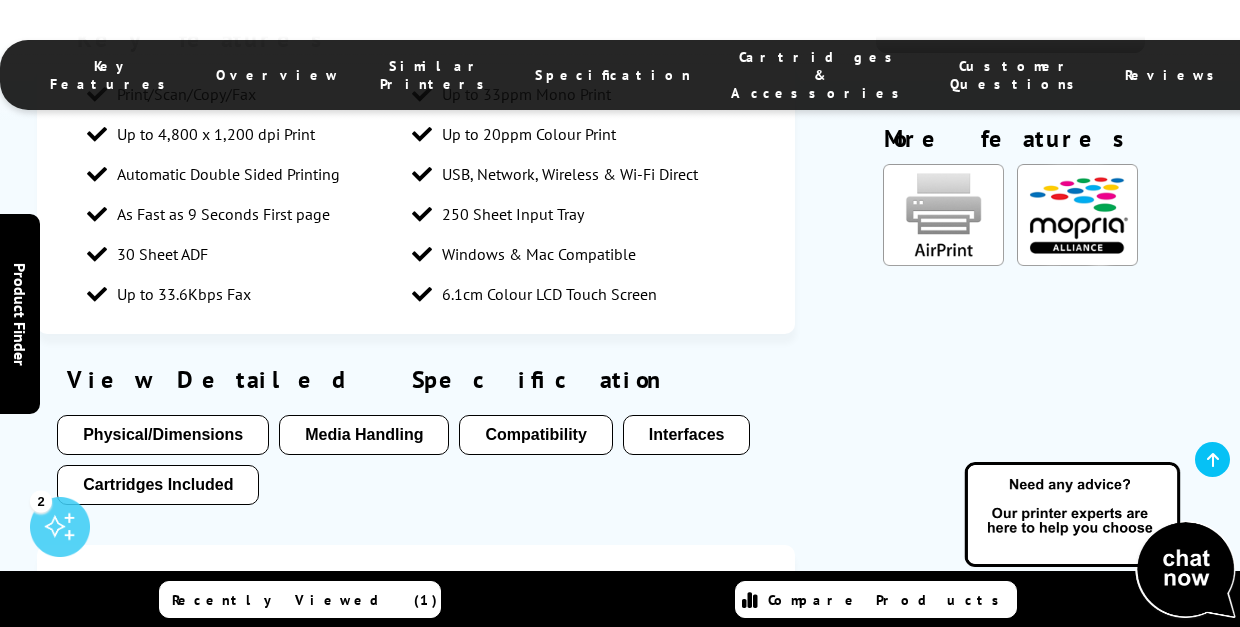 click on "Media Handling" at bounding box center (364, 435) 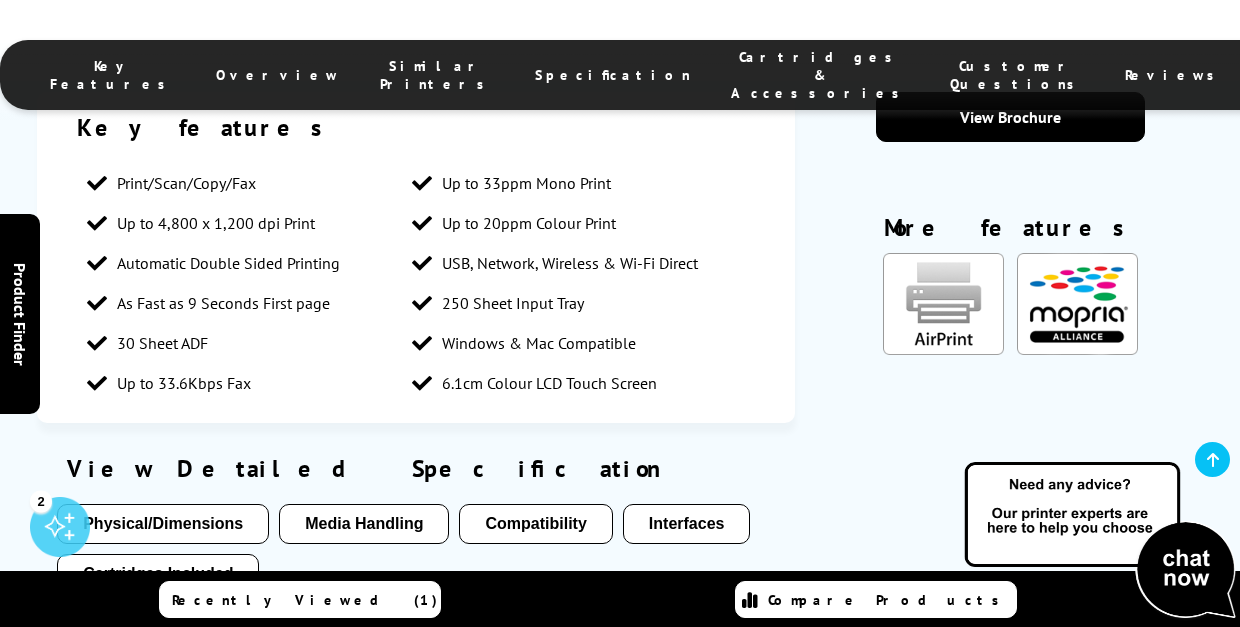 scroll, scrollTop: 1807, scrollLeft: 0, axis: vertical 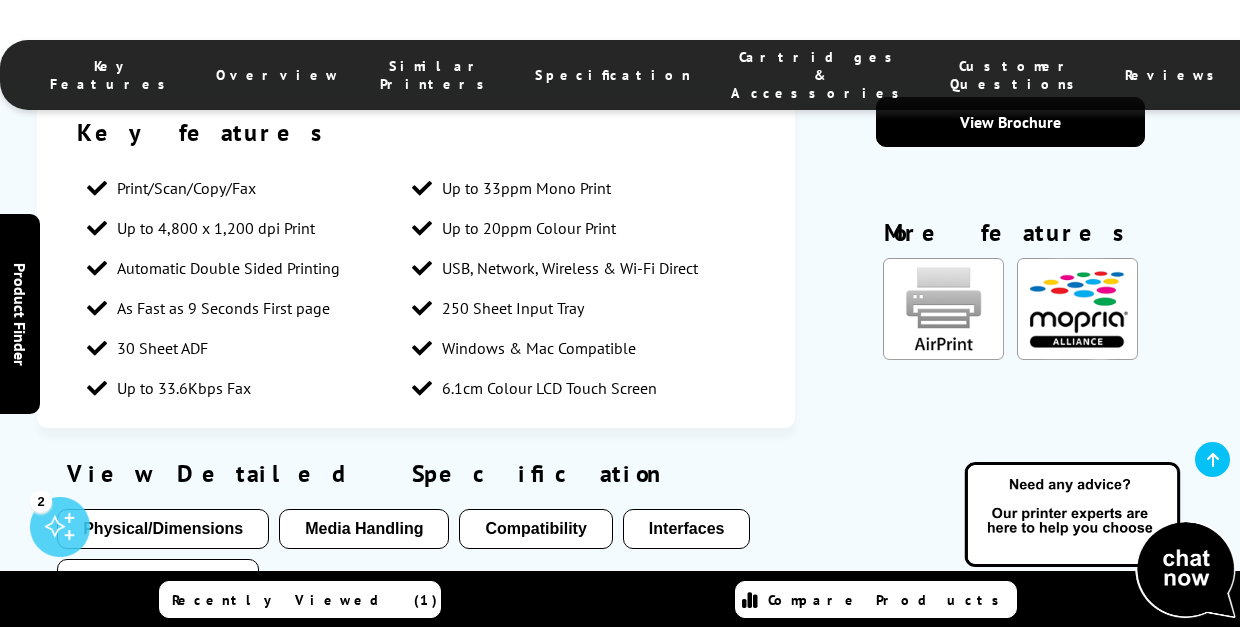 click on "Physical/Dimensions" at bounding box center [163, 529] 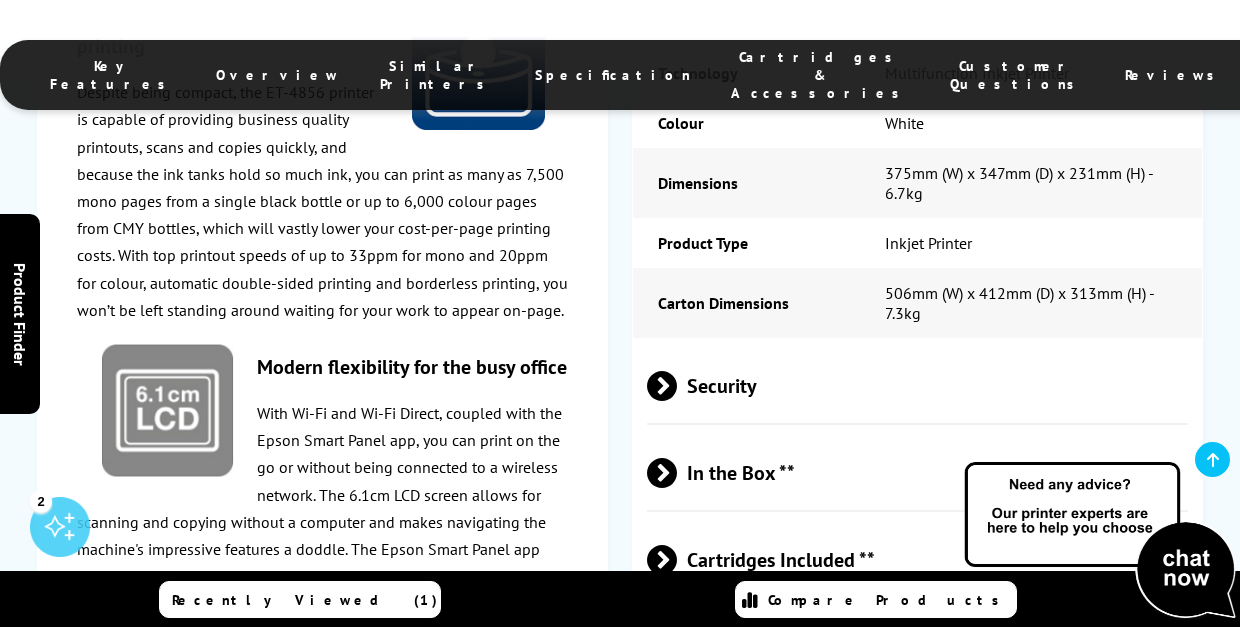 scroll, scrollTop: 5901, scrollLeft: 0, axis: vertical 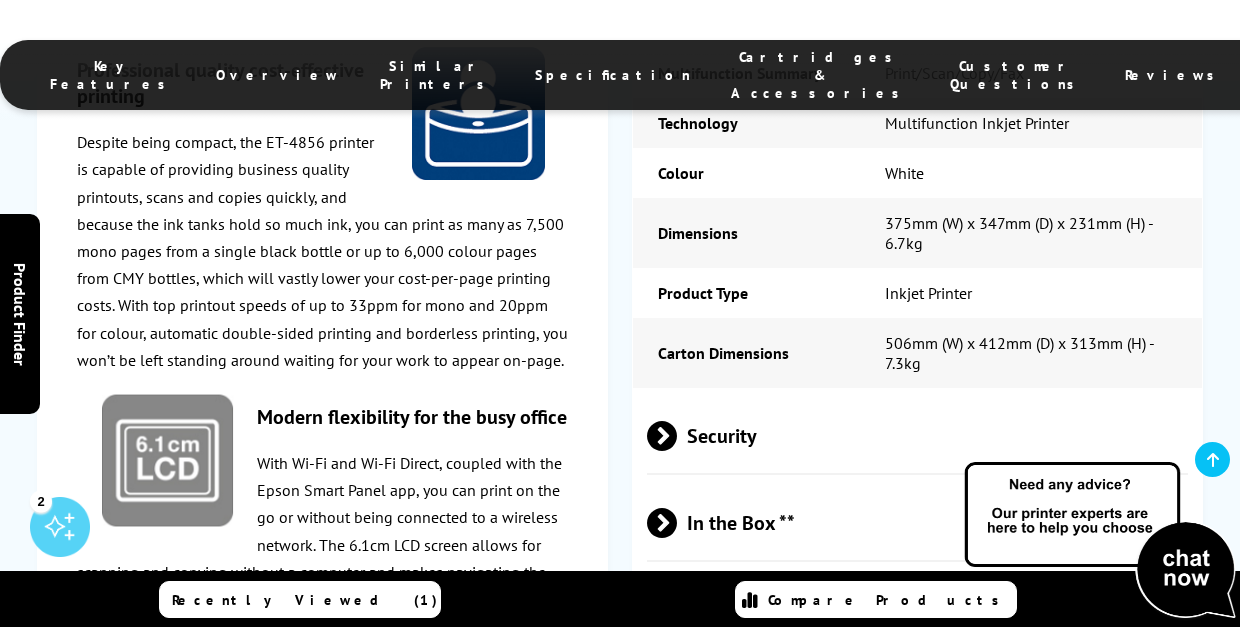 click at bounding box center (323, 907) 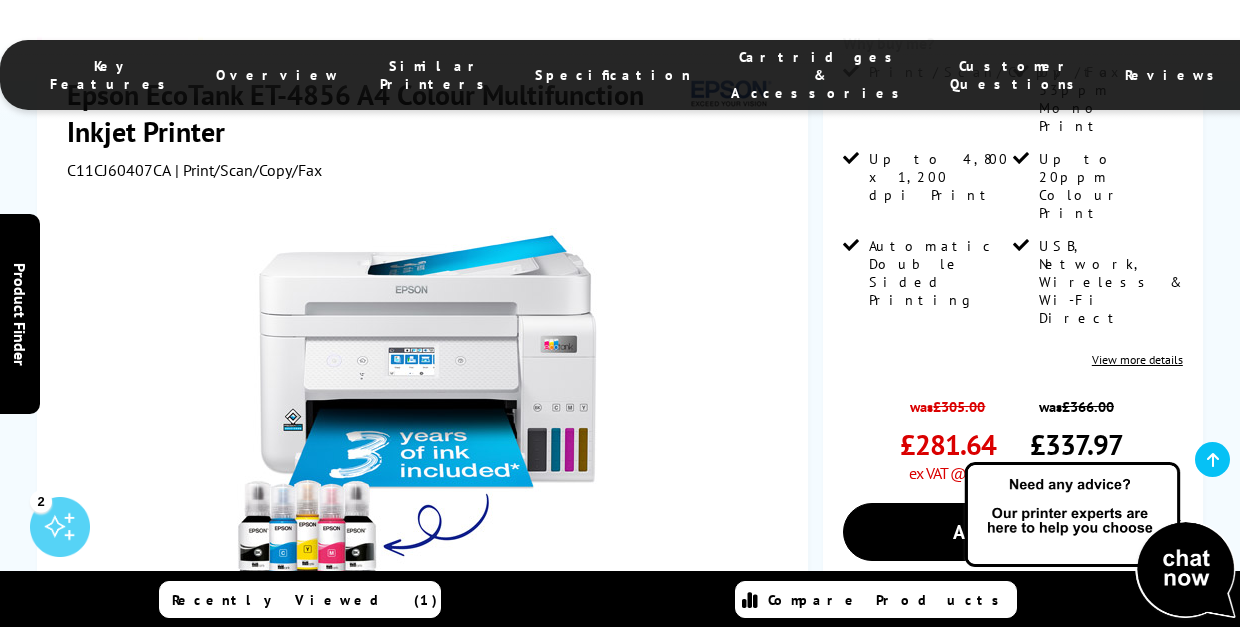 scroll, scrollTop: 633, scrollLeft: 0, axis: vertical 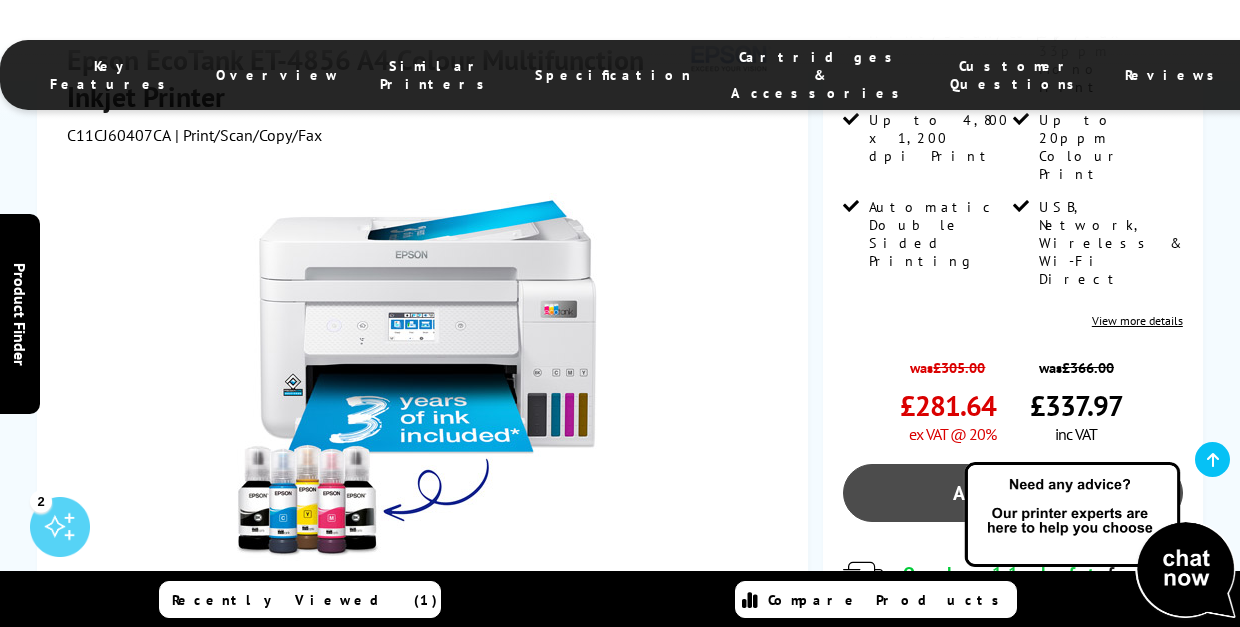 click on "Add to Basket" at bounding box center [1013, 493] 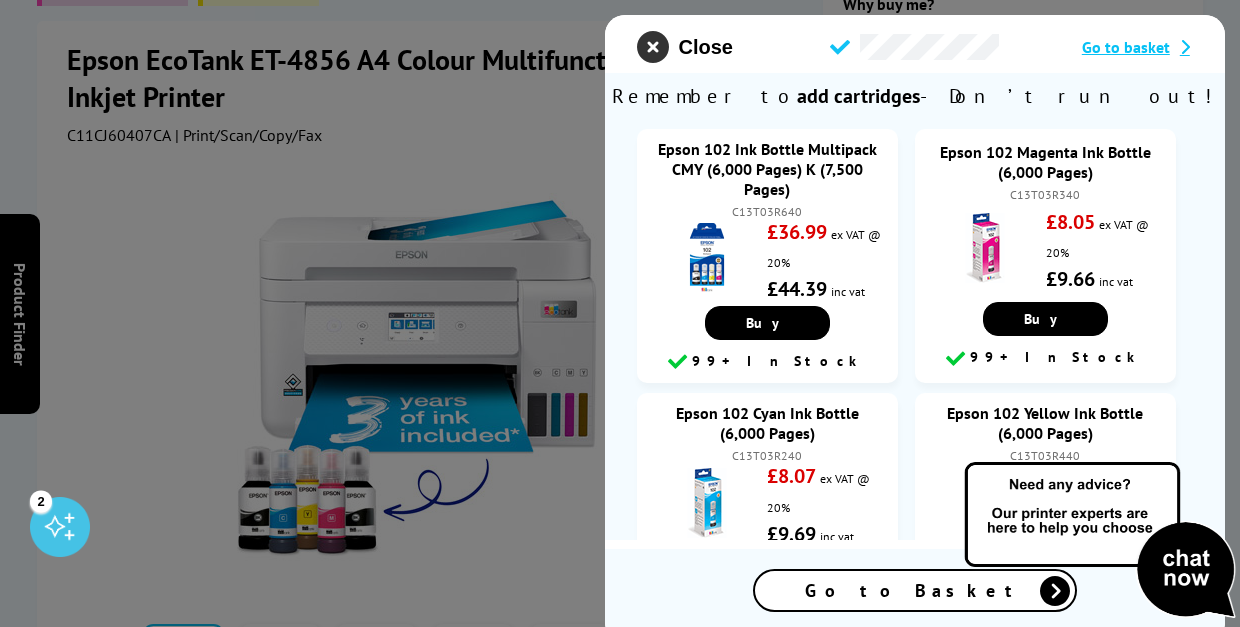 click at bounding box center [653, 47] 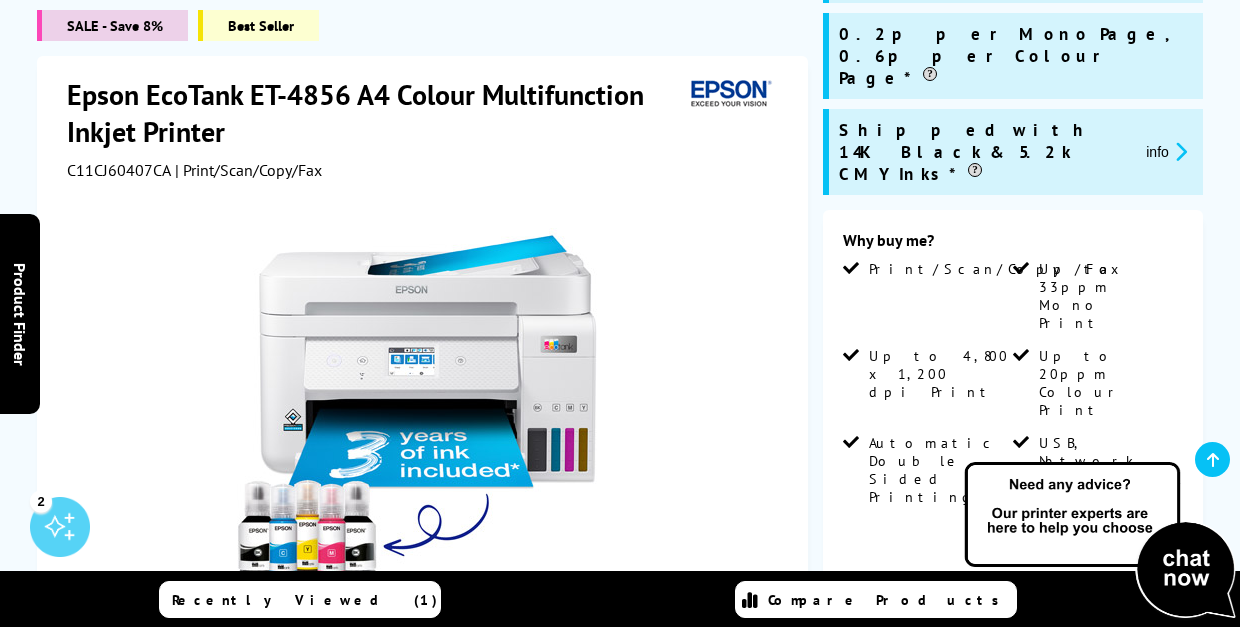 scroll, scrollTop: 397, scrollLeft: 0, axis: vertical 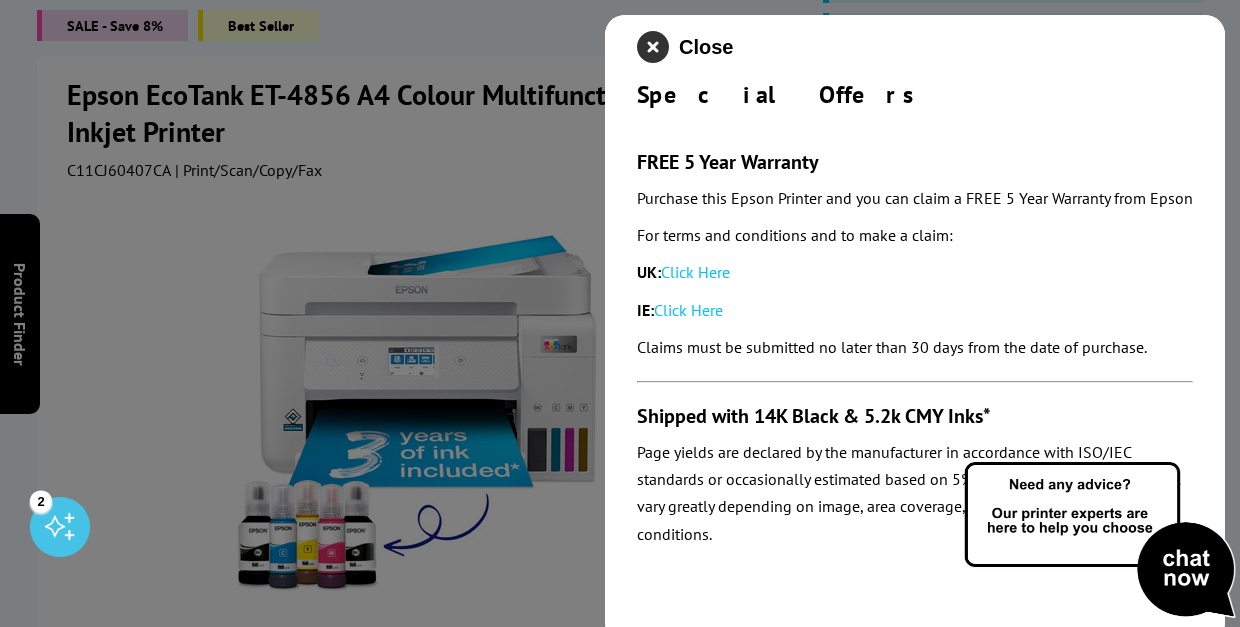 click at bounding box center (653, 47) 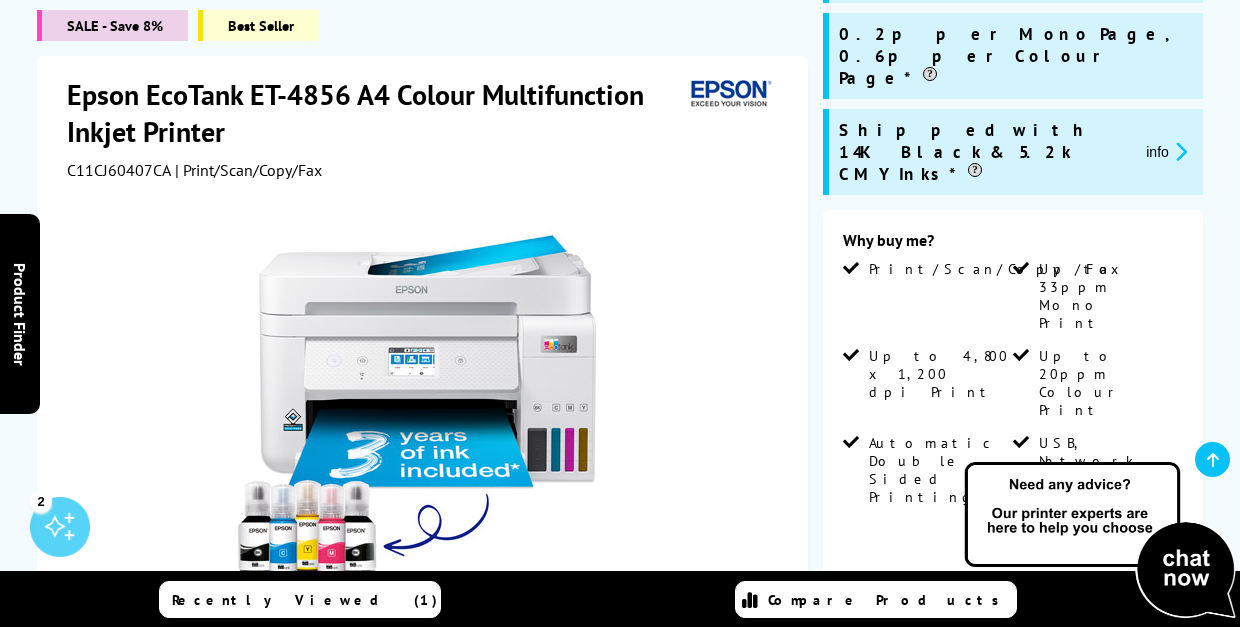 click on "View more details" at bounding box center [1137, 556] 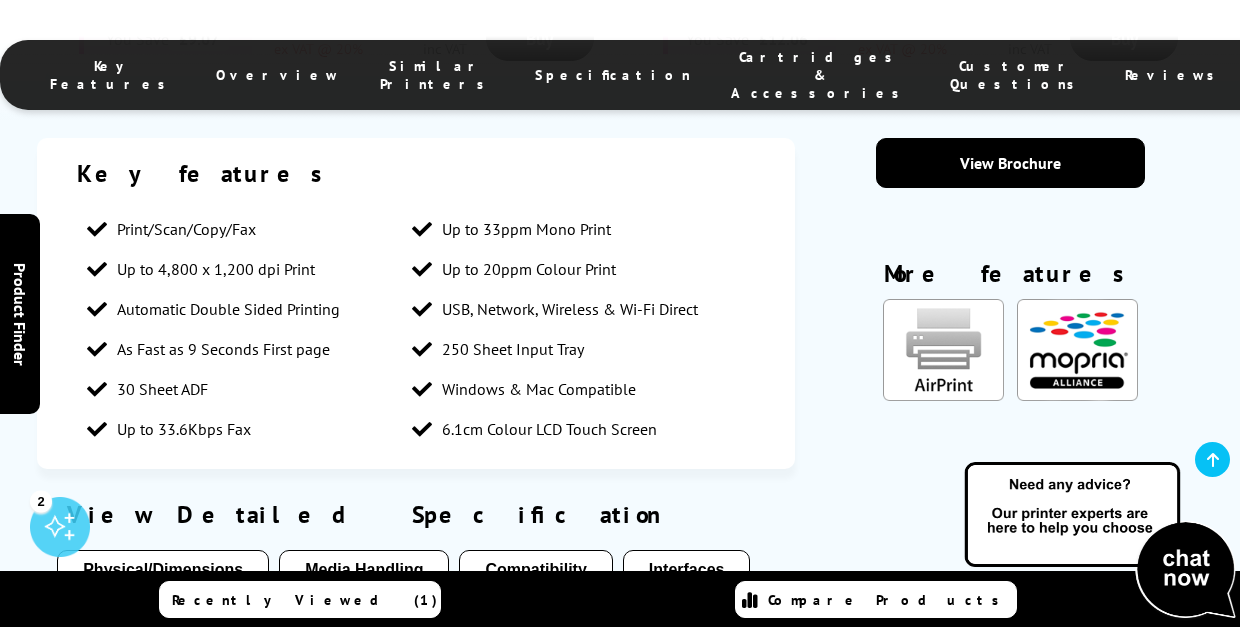 scroll, scrollTop: 1845, scrollLeft: 0, axis: vertical 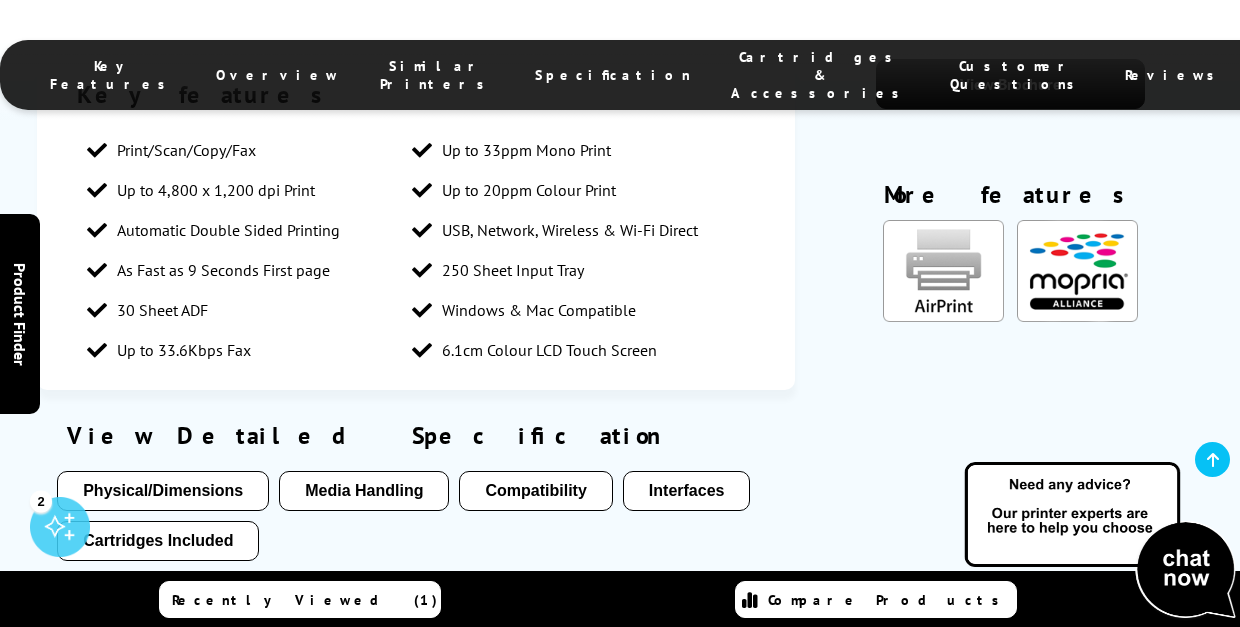 click on "Cartridges Included" at bounding box center [158, 541] 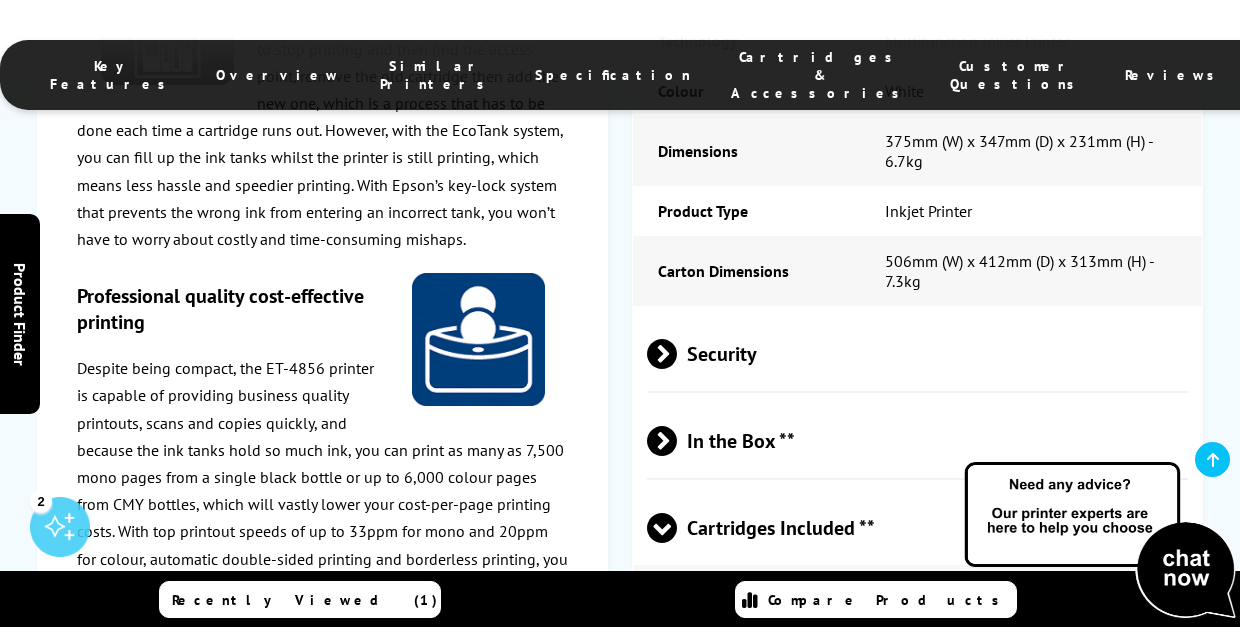 scroll, scrollTop: 5983, scrollLeft: 0, axis: vertical 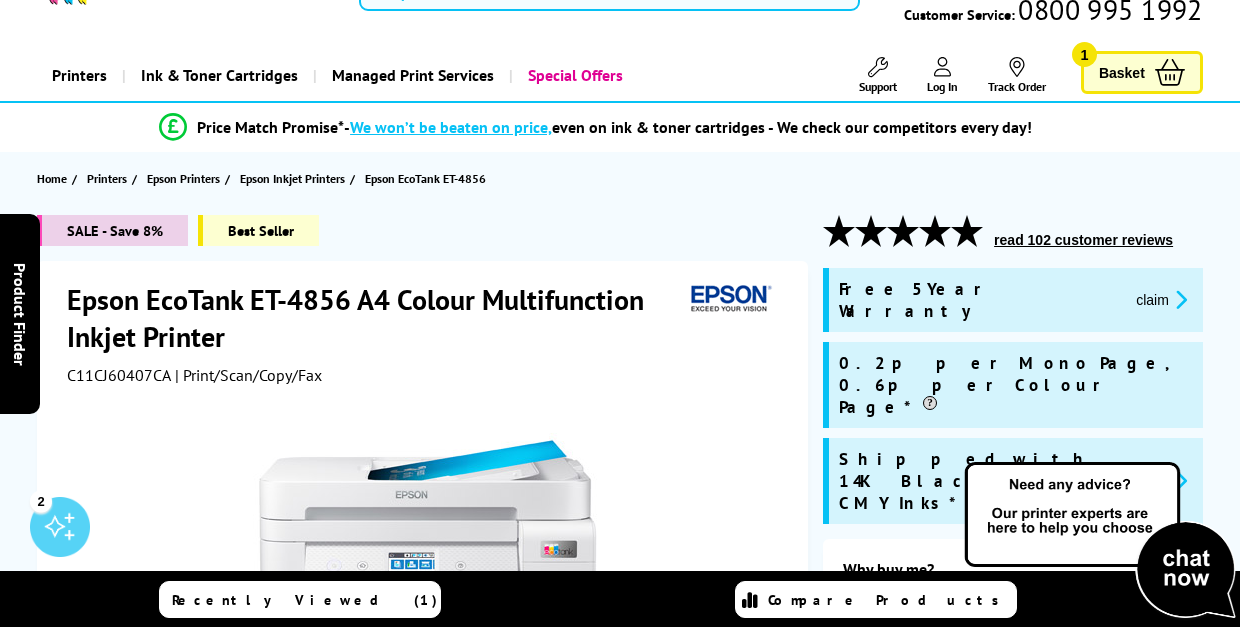 click on "Basket" at bounding box center (1122, 72) 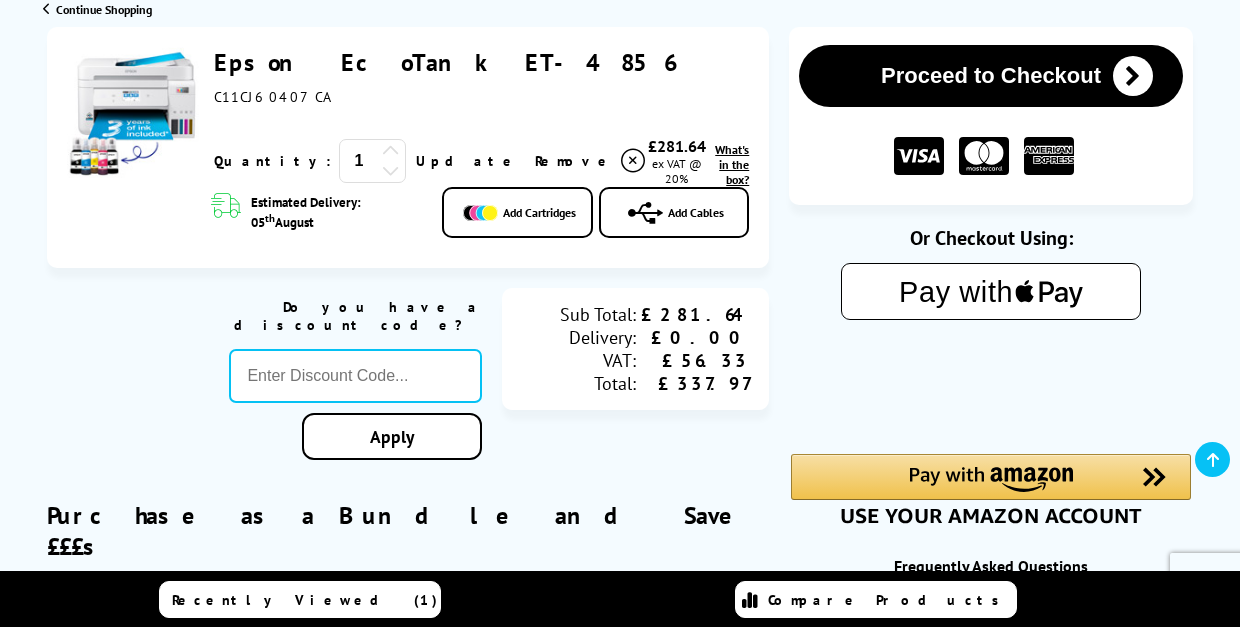 scroll, scrollTop: 277, scrollLeft: 0, axis: vertical 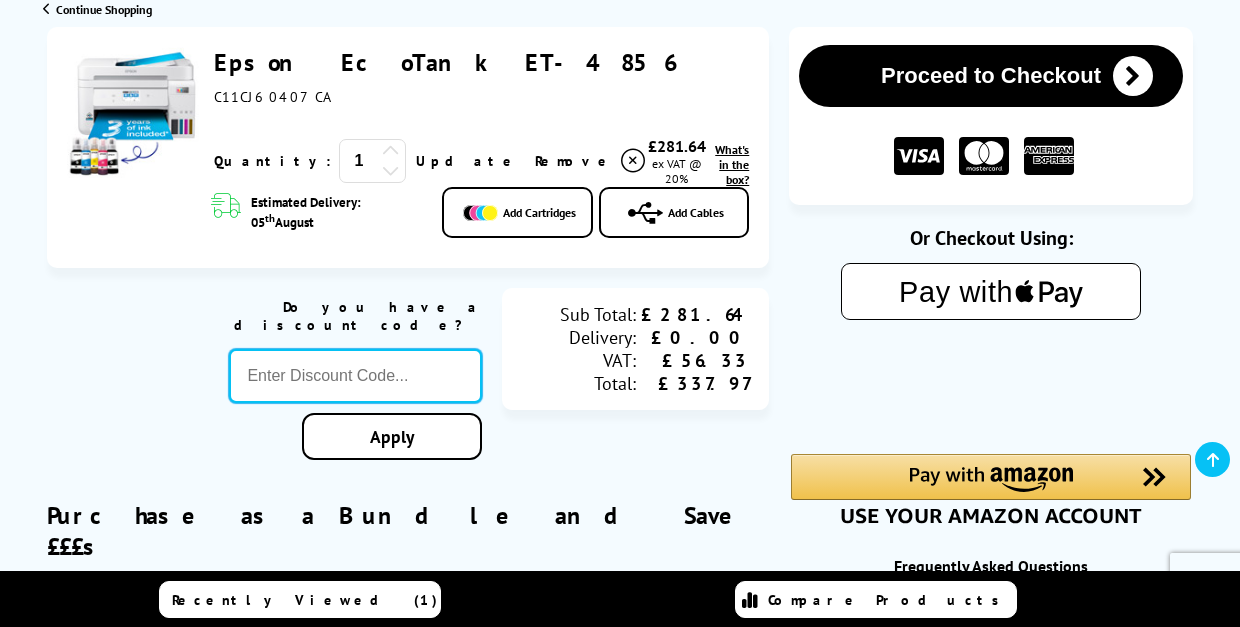 click at bounding box center (355, 376) 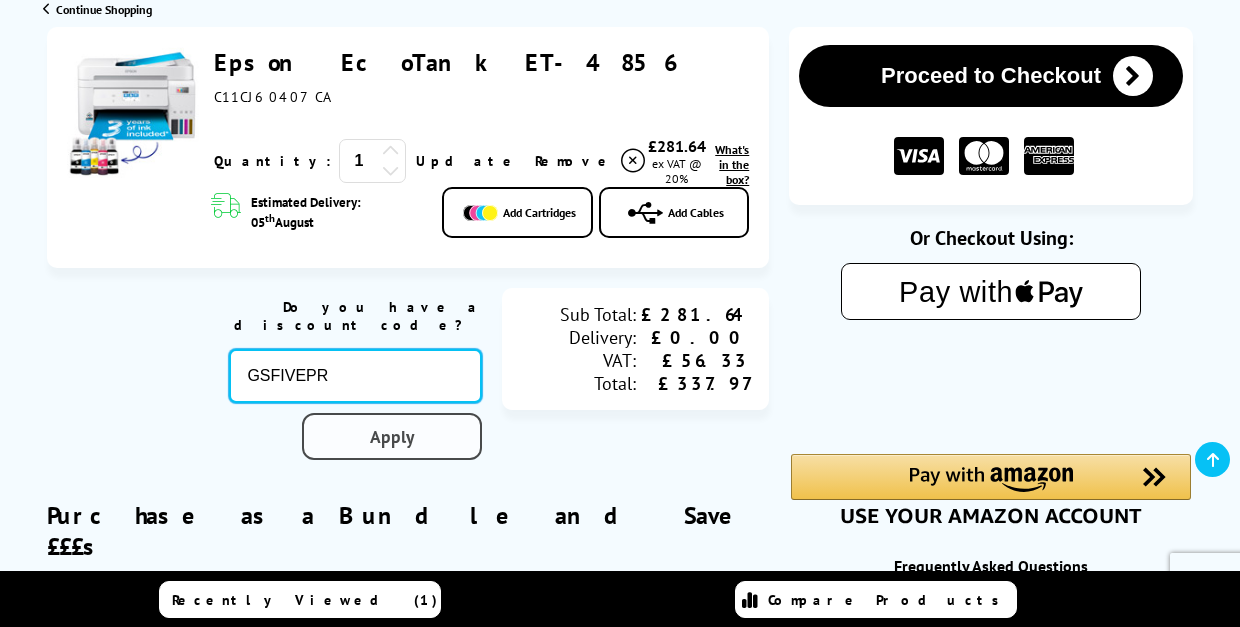 type on "GSFIVEPR" 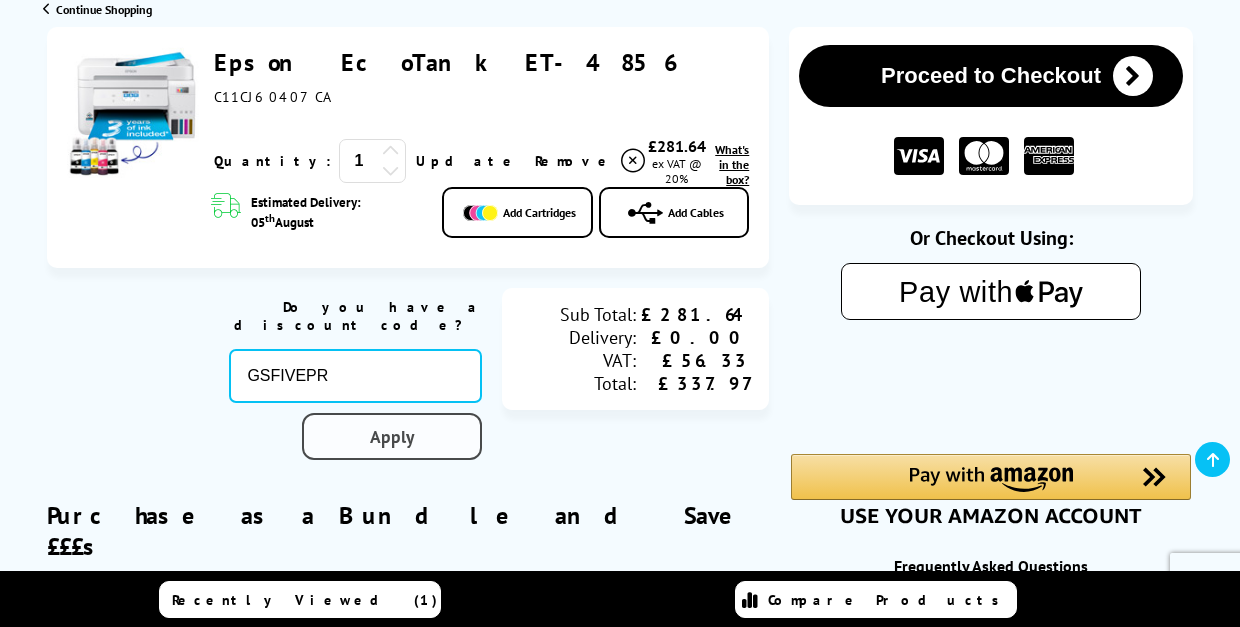 click on "Apply" at bounding box center (392, 436) 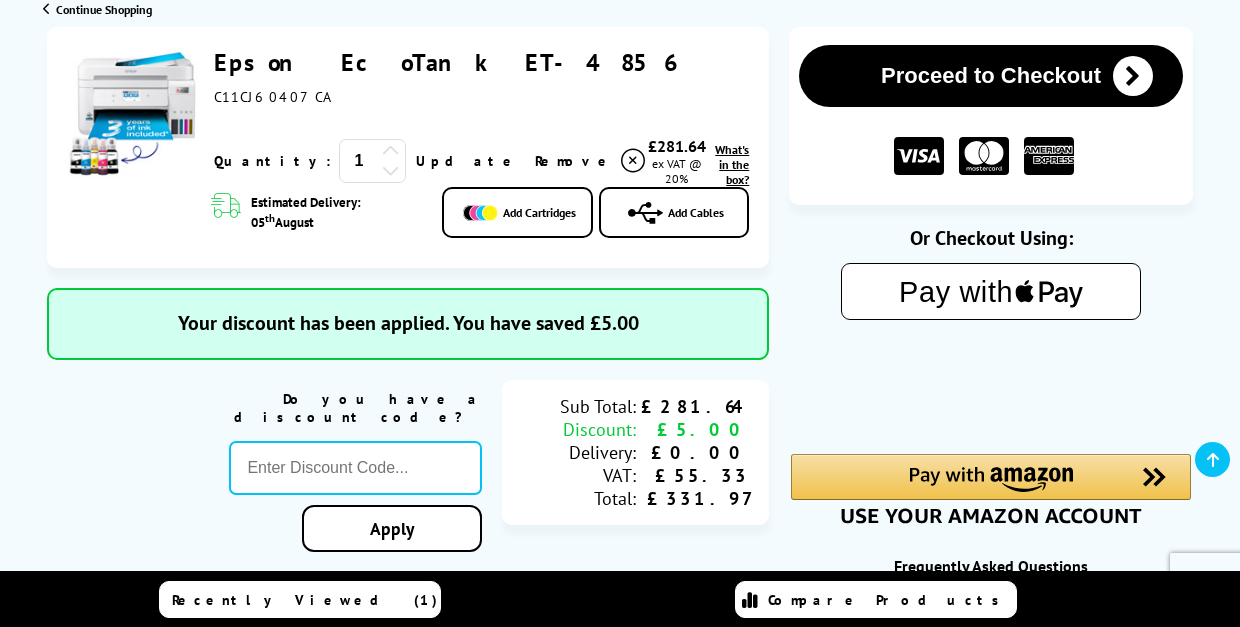 click on "What's in the box?" at bounding box center (732, 164) 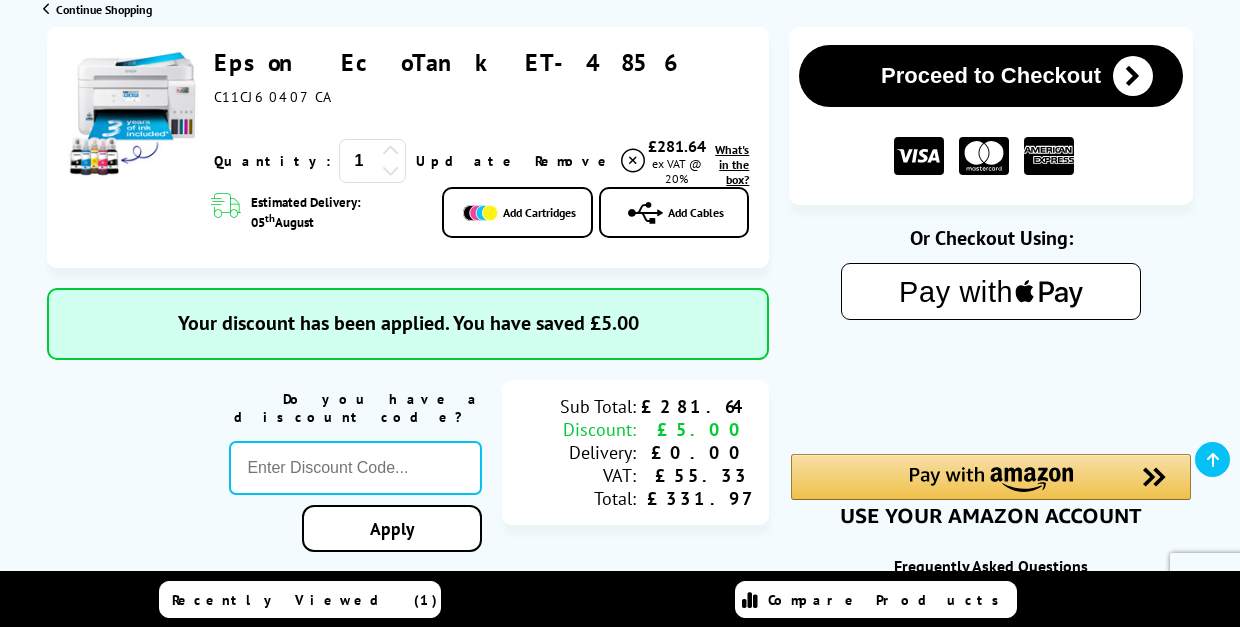 click on "What's in the box?" at bounding box center (732, 164) 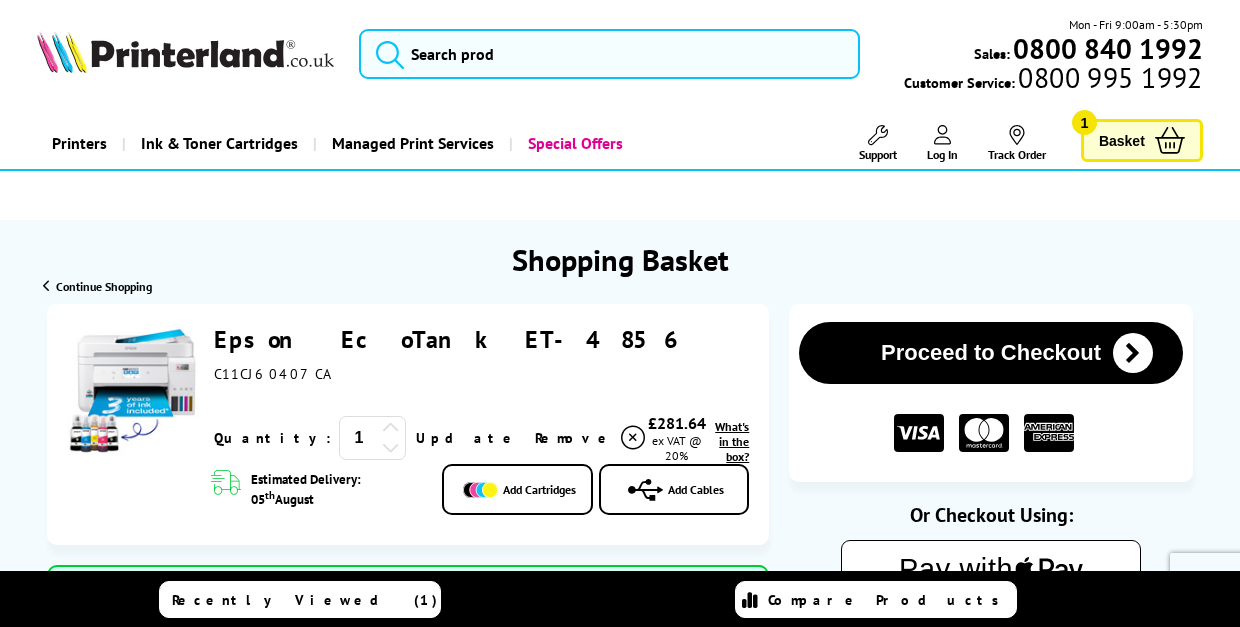 scroll, scrollTop: 0, scrollLeft: 0, axis: both 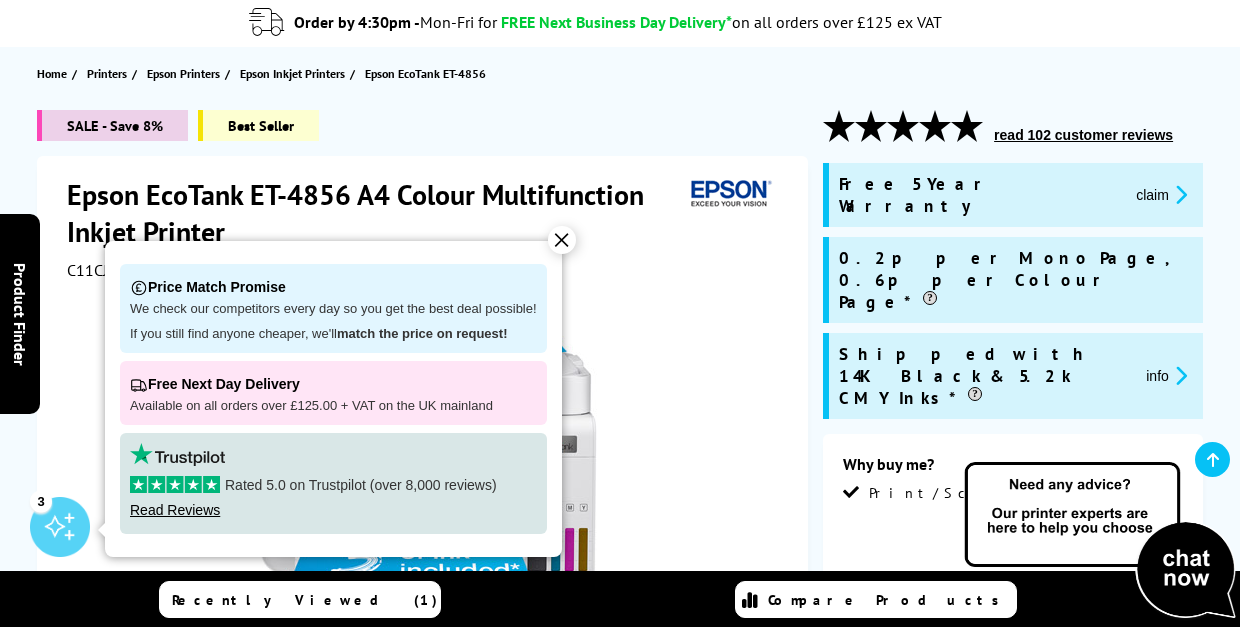 click on "✕" at bounding box center [562, 240] 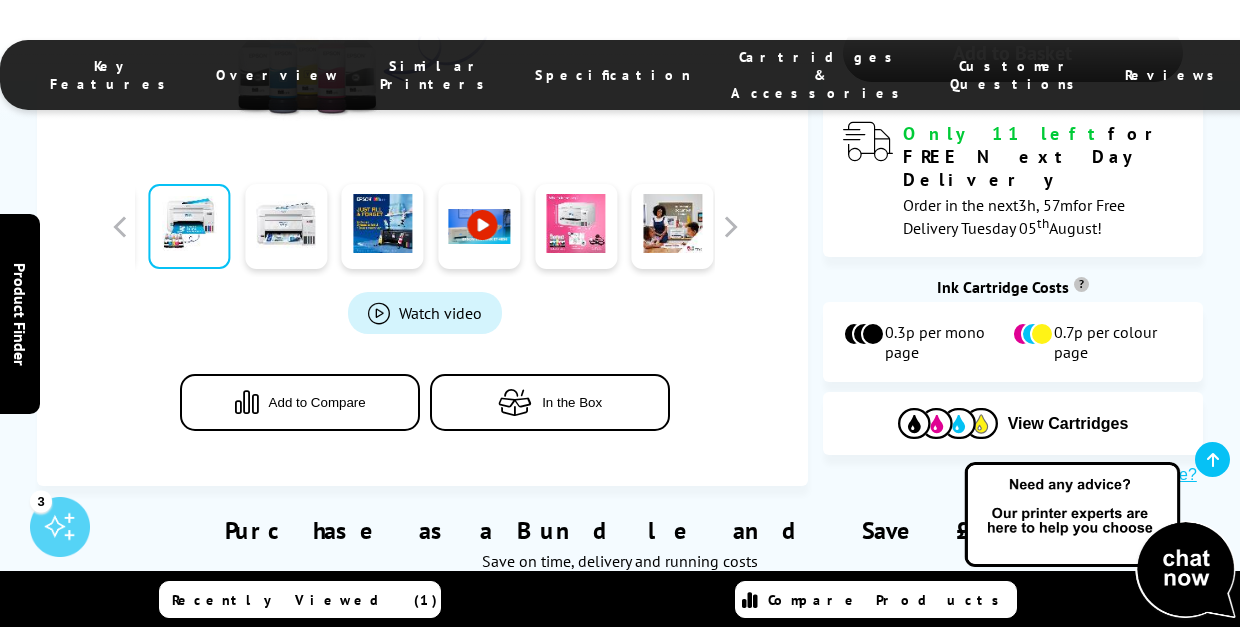 scroll, scrollTop: 1017, scrollLeft: 0, axis: vertical 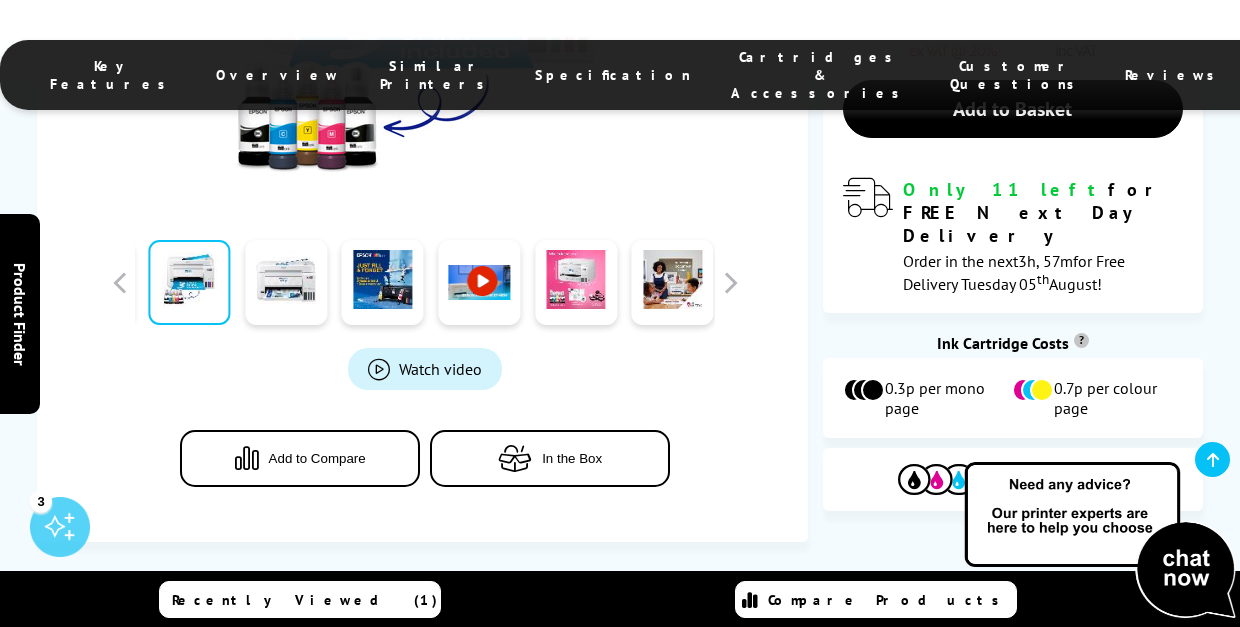 click on "In the Box" at bounding box center (572, 457) 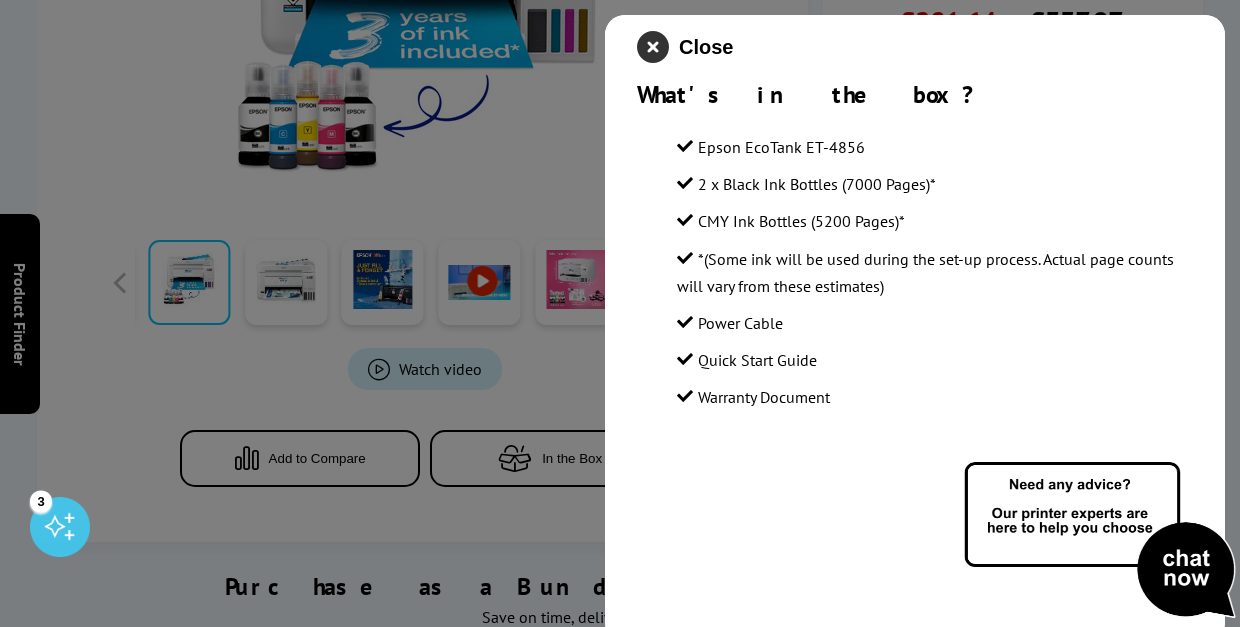 click at bounding box center (653, 47) 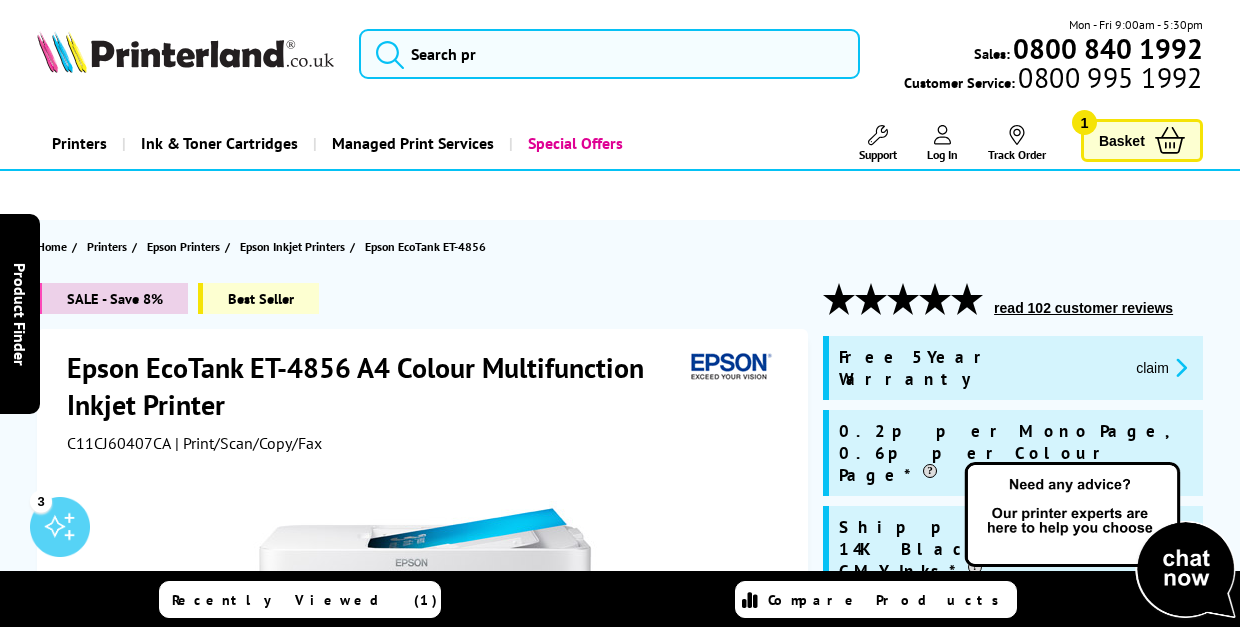 scroll, scrollTop: 0, scrollLeft: 0, axis: both 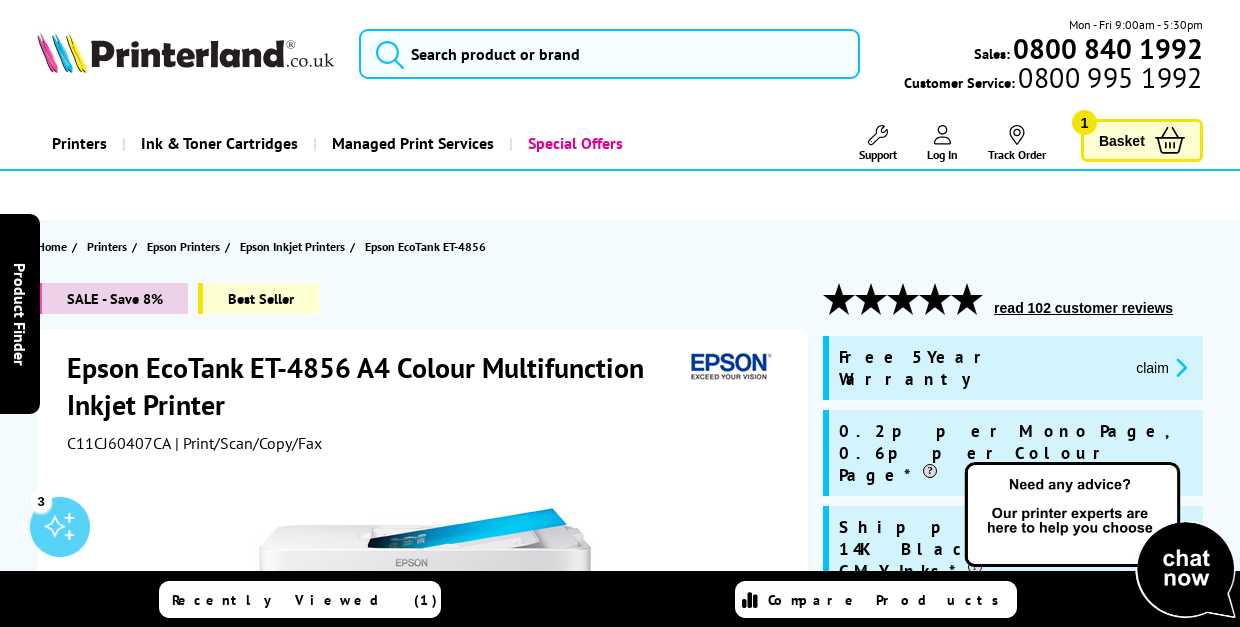 click on "Basket" at bounding box center [1122, 140] 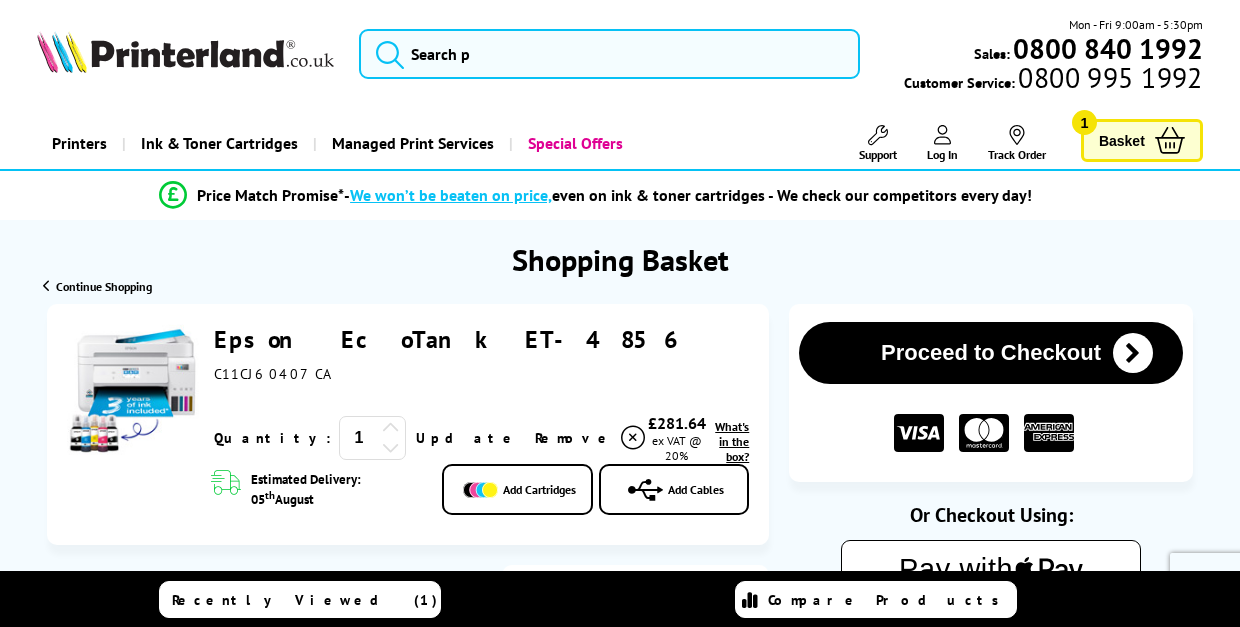 scroll, scrollTop: 72, scrollLeft: 0, axis: vertical 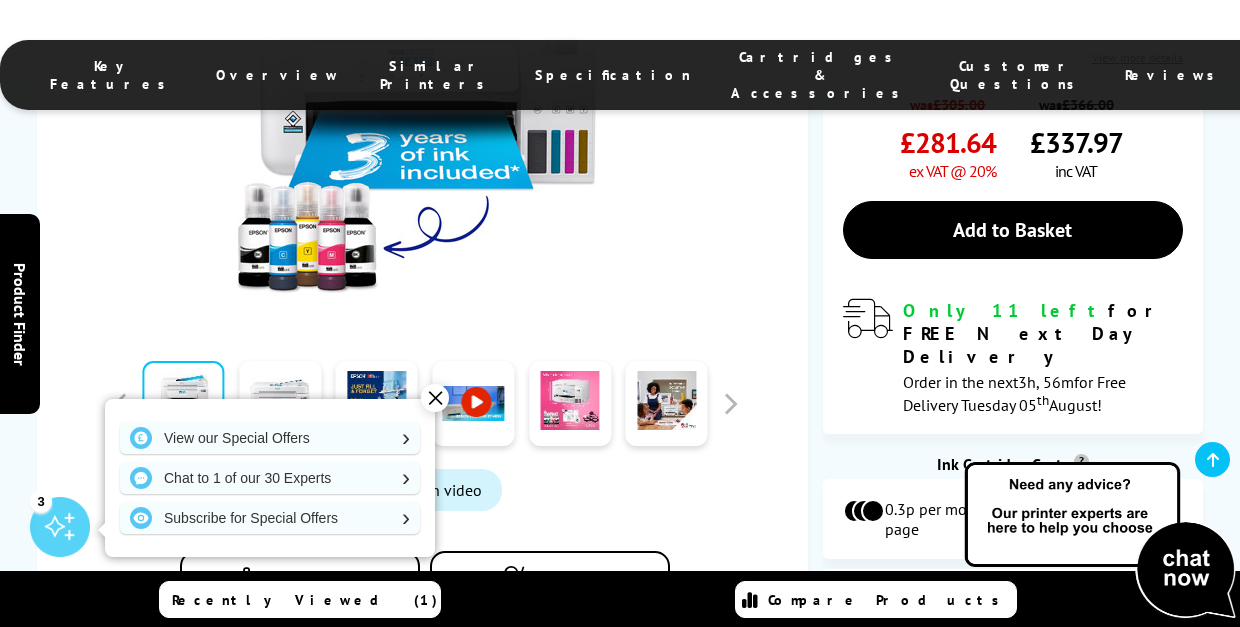 click on "In the Box" at bounding box center (572, 578) 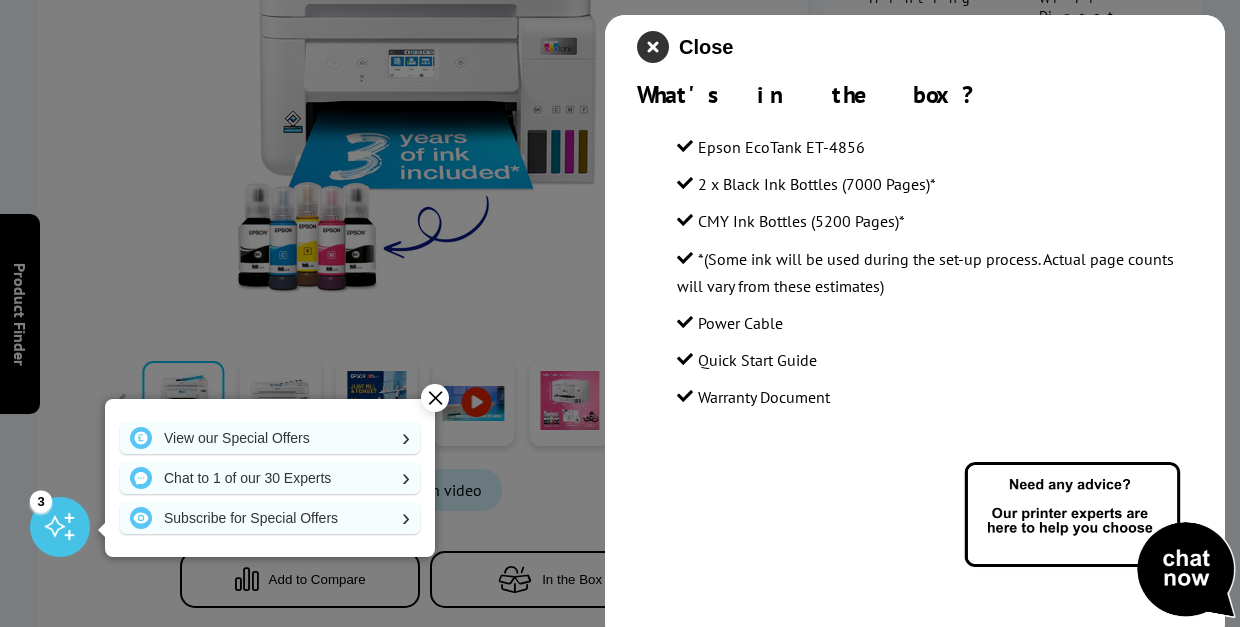 click at bounding box center (653, 47) 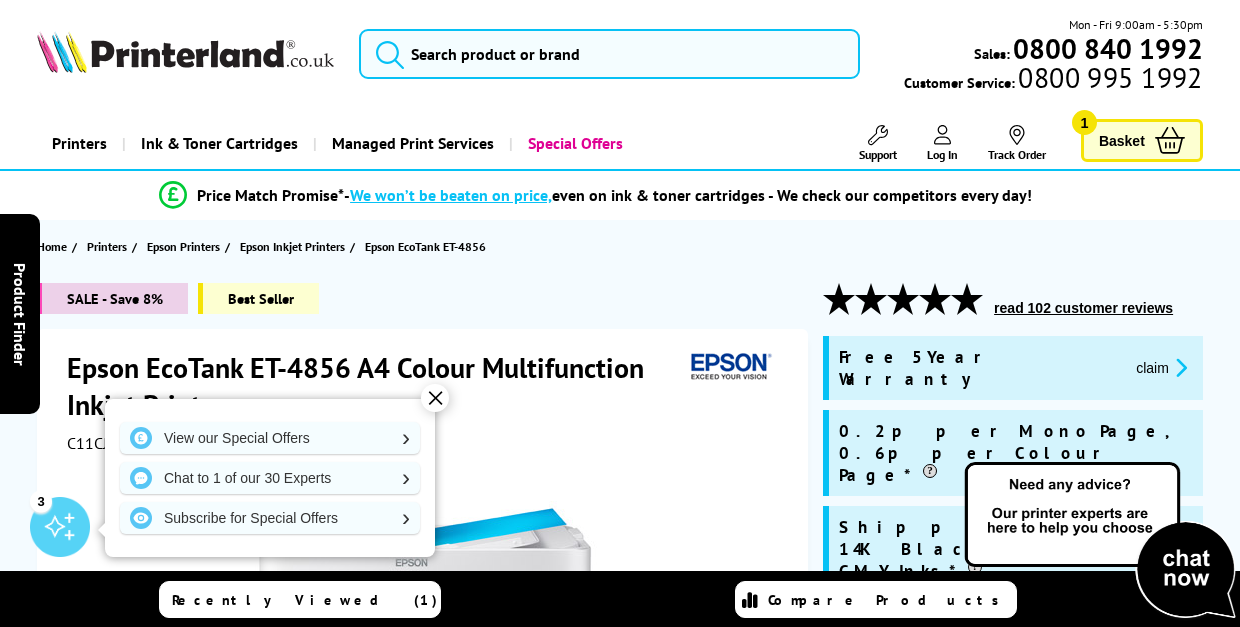 scroll, scrollTop: 0, scrollLeft: 0, axis: both 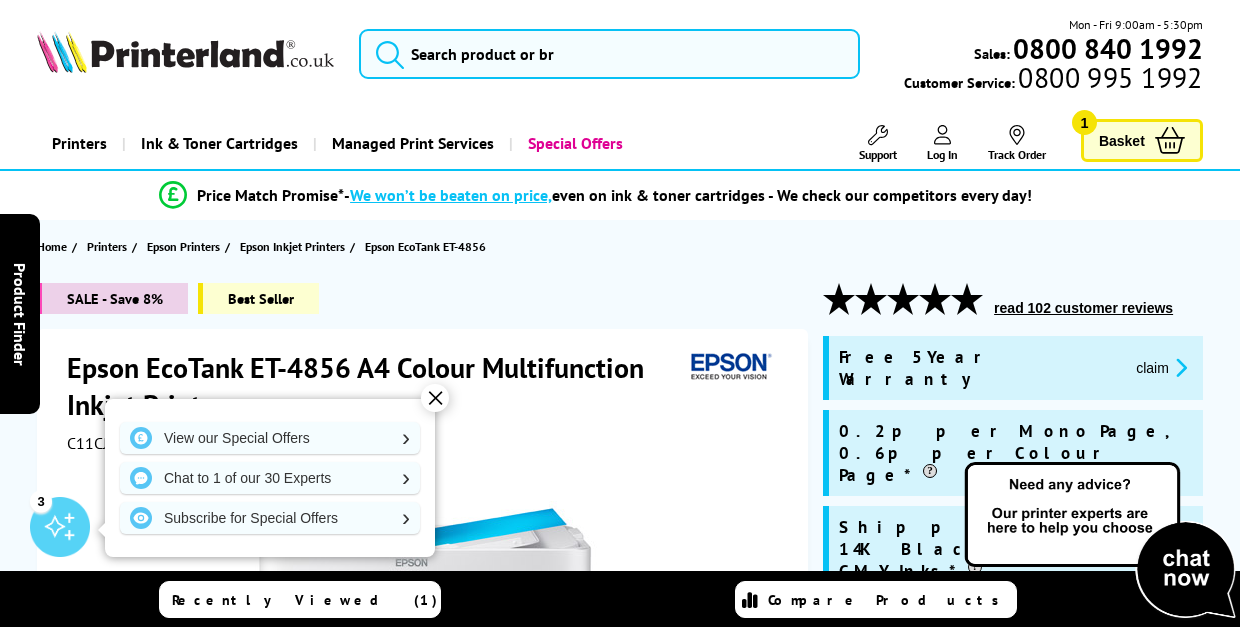 click on "1" at bounding box center [1084, 122] 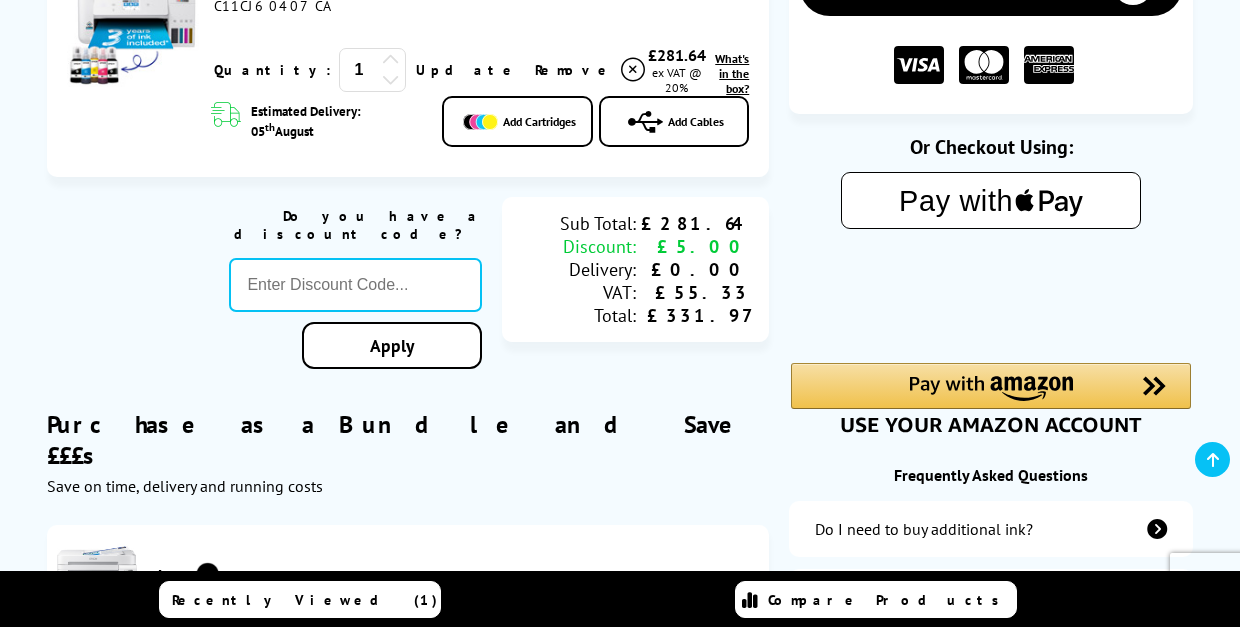 scroll, scrollTop: 429, scrollLeft: 0, axis: vertical 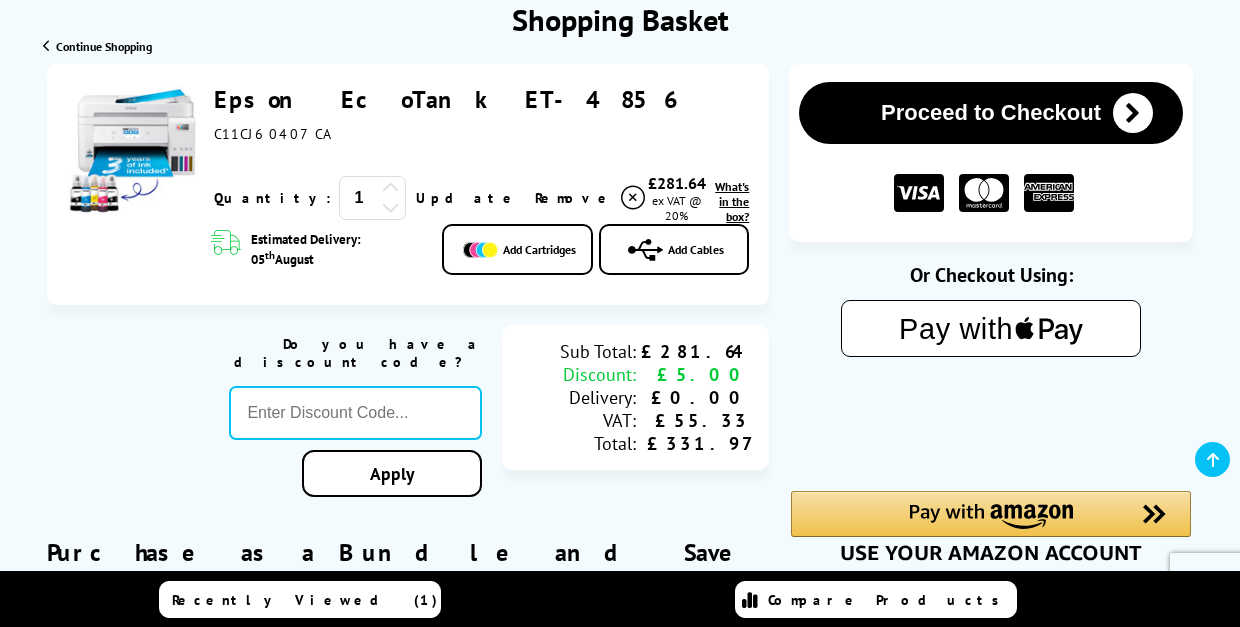 click at bounding box center [1133, 113] 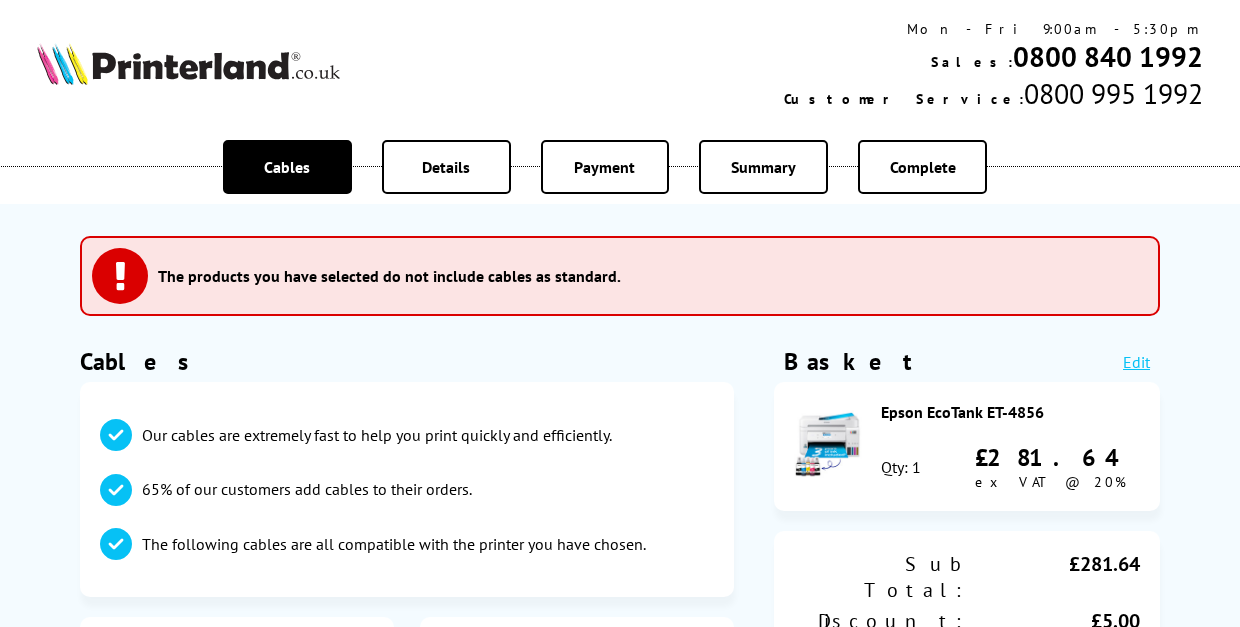 scroll, scrollTop: 0, scrollLeft: 0, axis: both 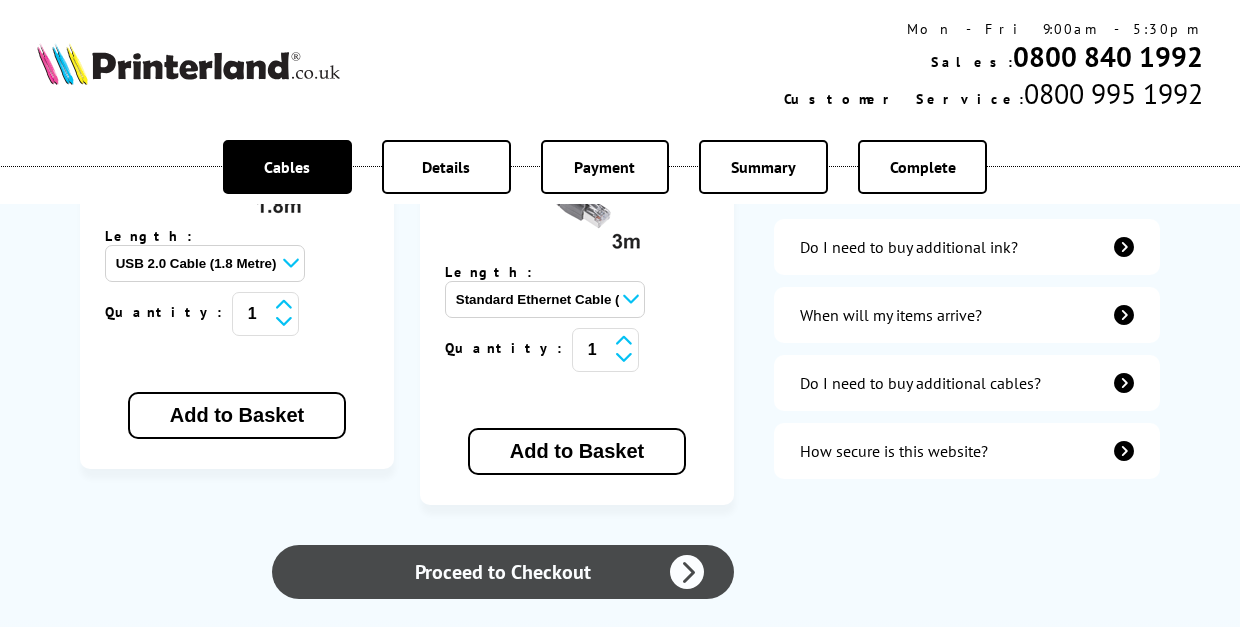 click at bounding box center [687, 572] 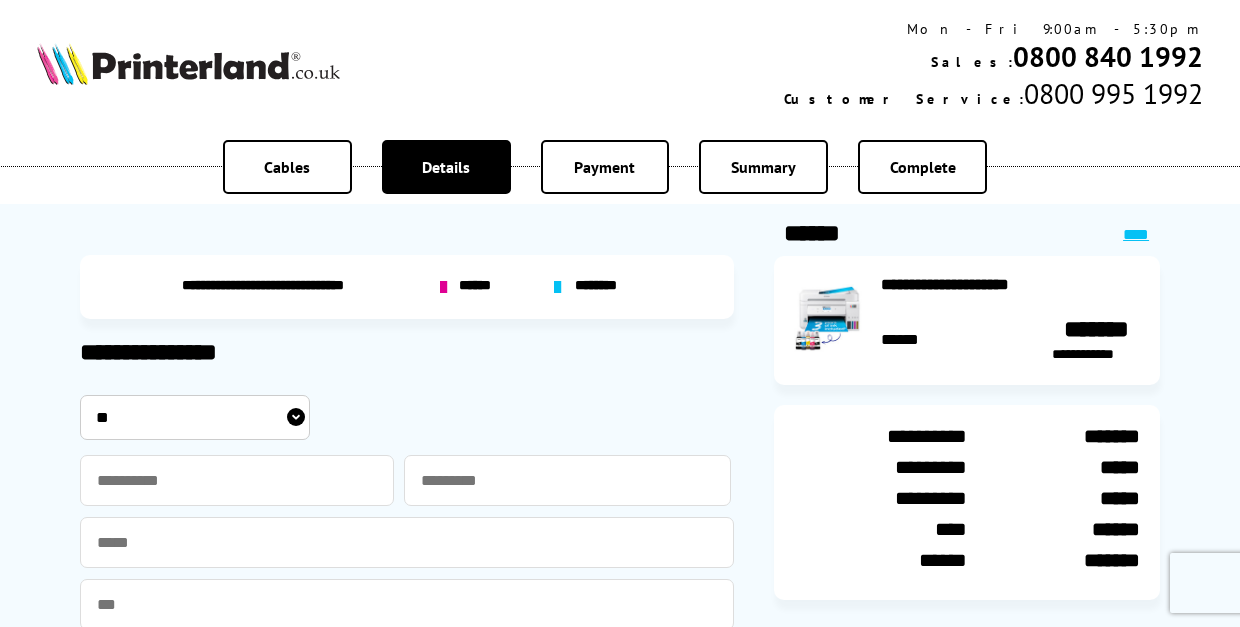 scroll, scrollTop: 0, scrollLeft: 0, axis: both 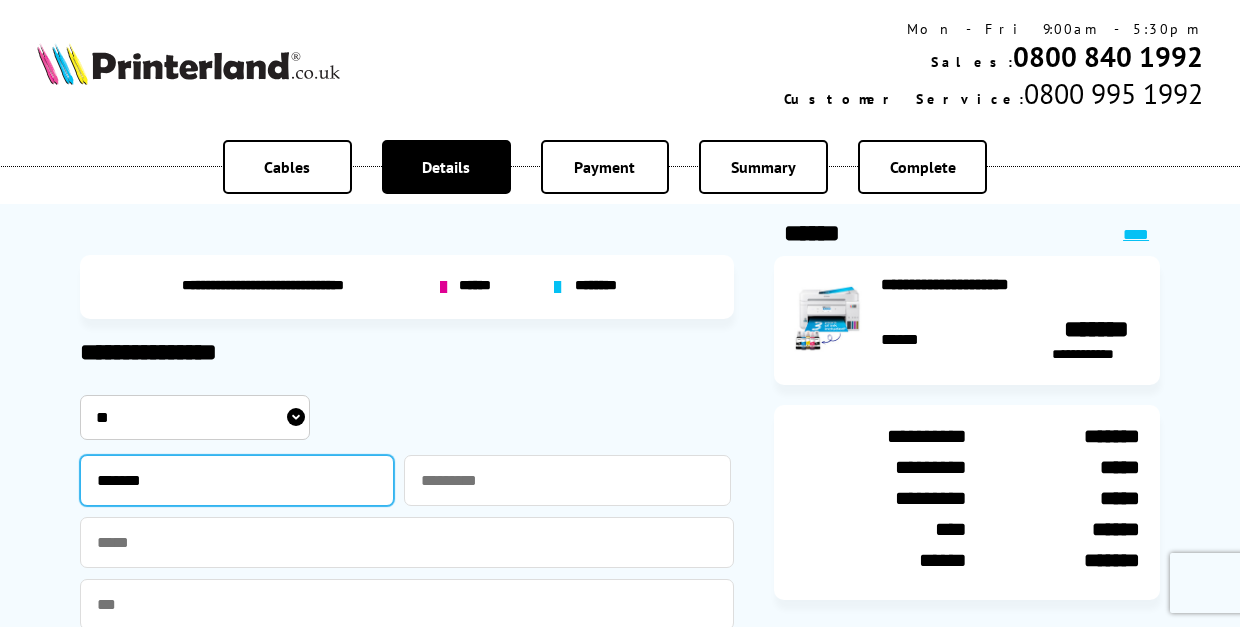 type on "*******" 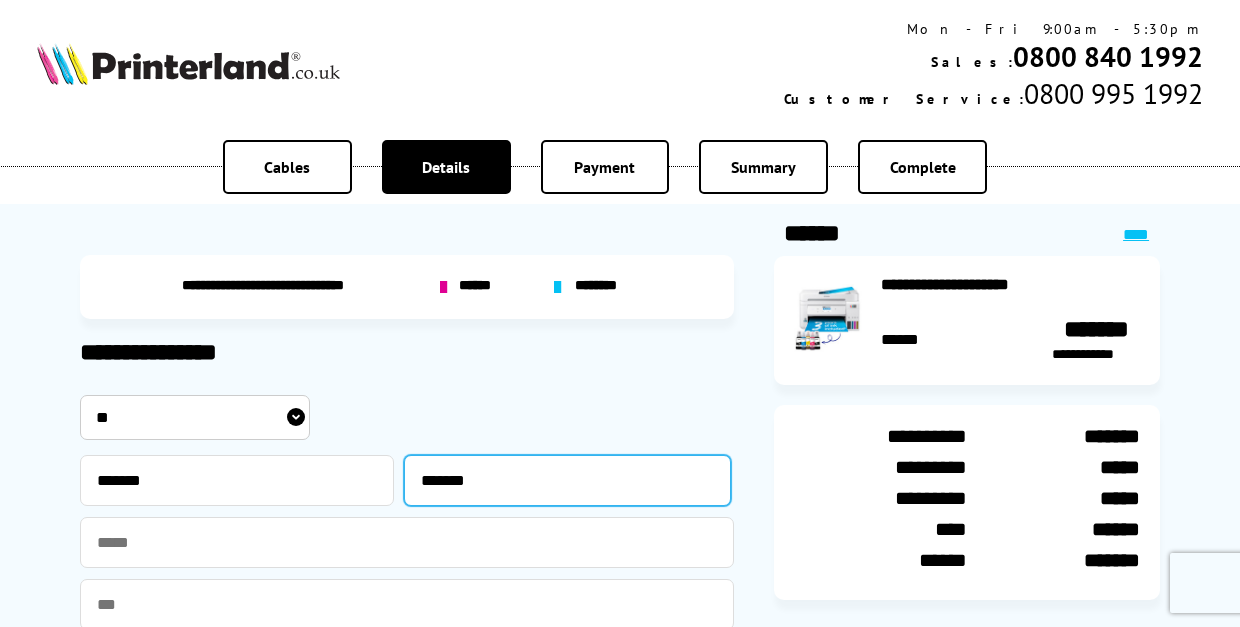 type on "*******" 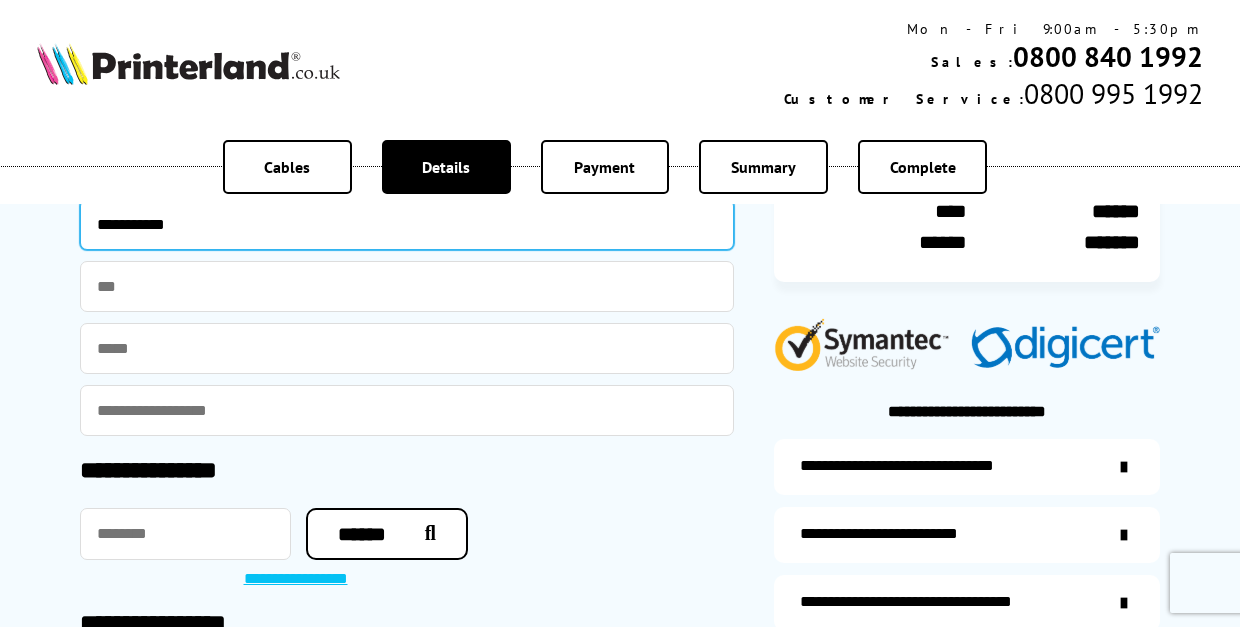 scroll, scrollTop: 320, scrollLeft: 0, axis: vertical 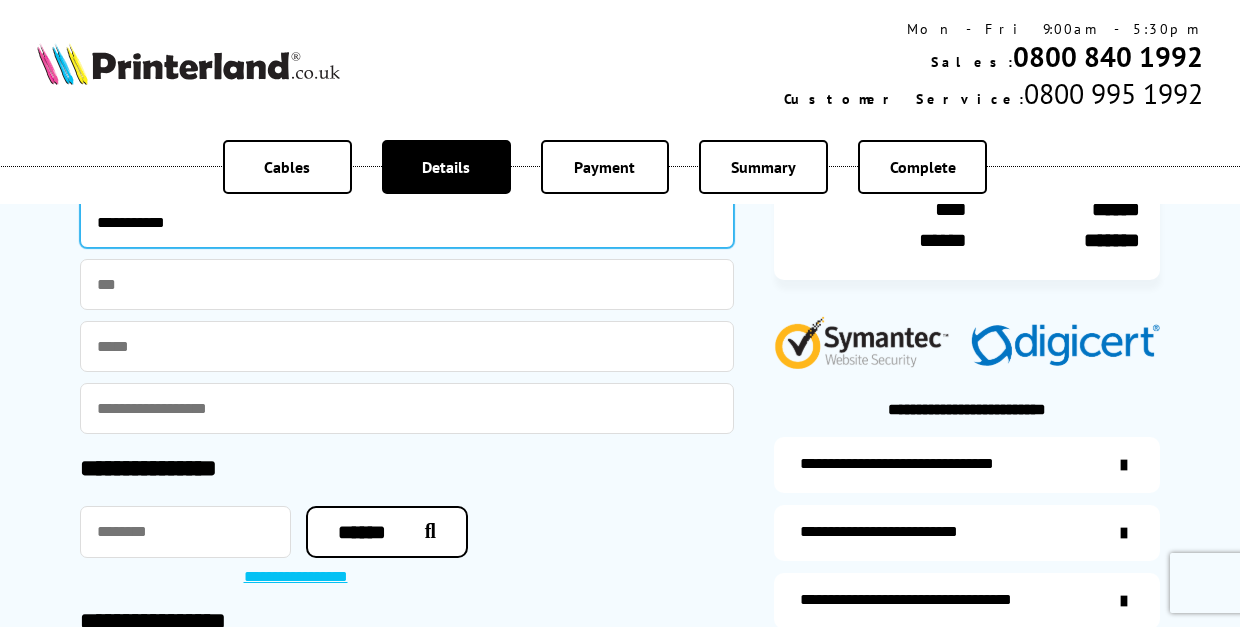 type on "**********" 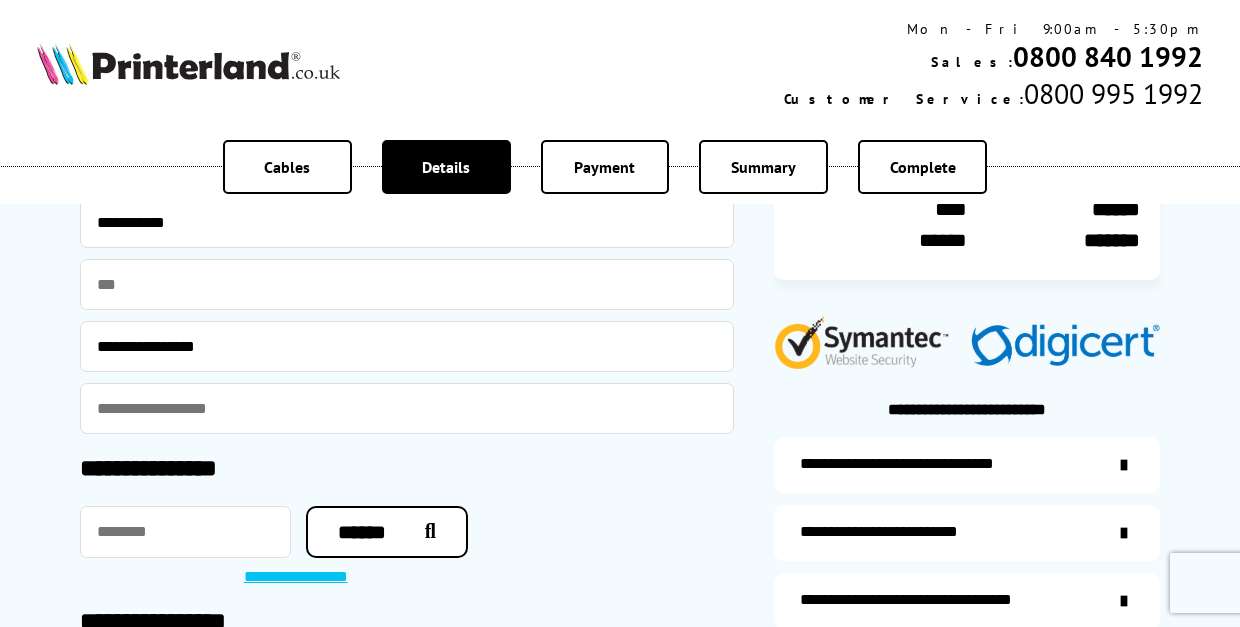 type on "**********" 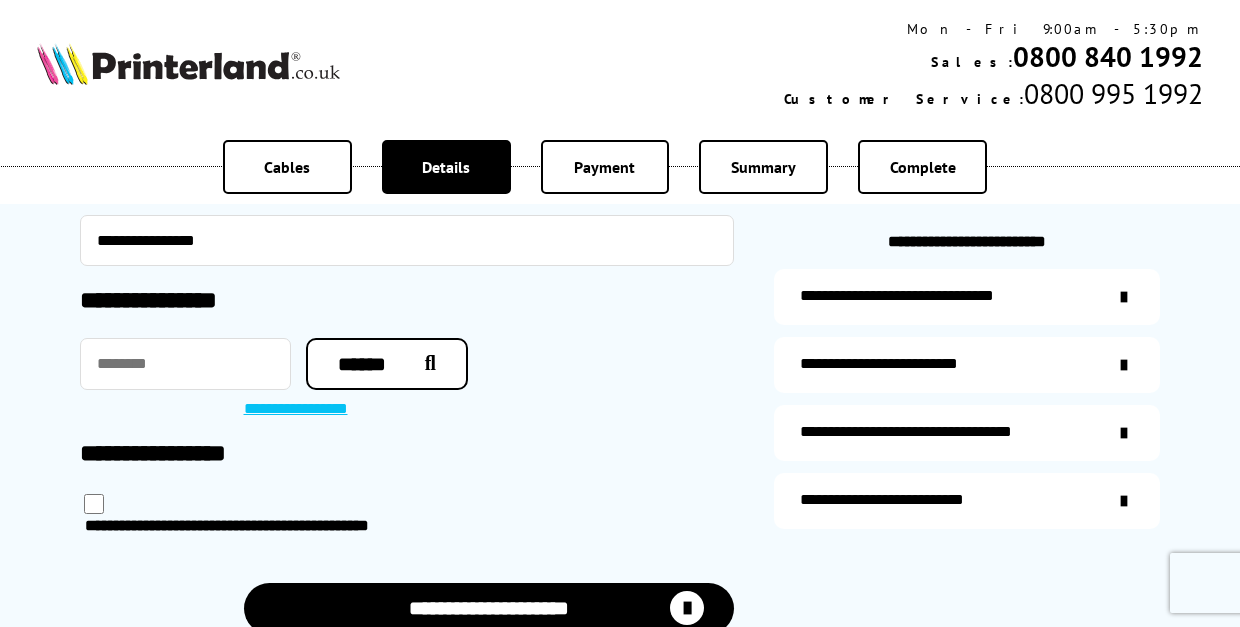 scroll, scrollTop: 477, scrollLeft: 0, axis: vertical 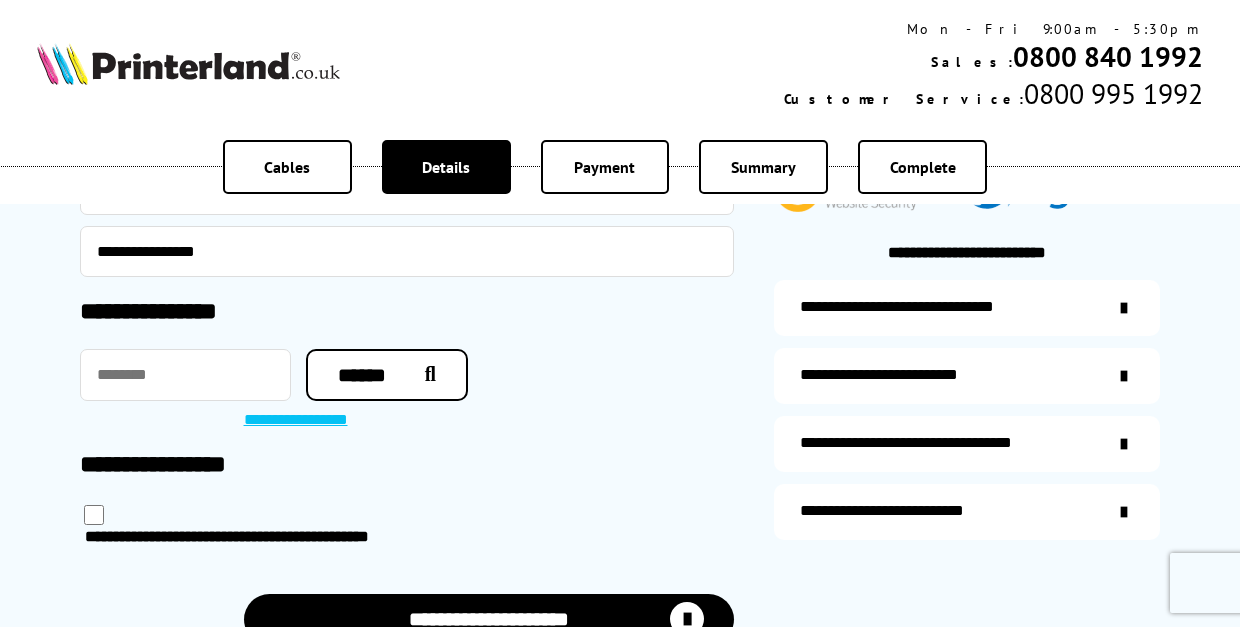type on "**********" 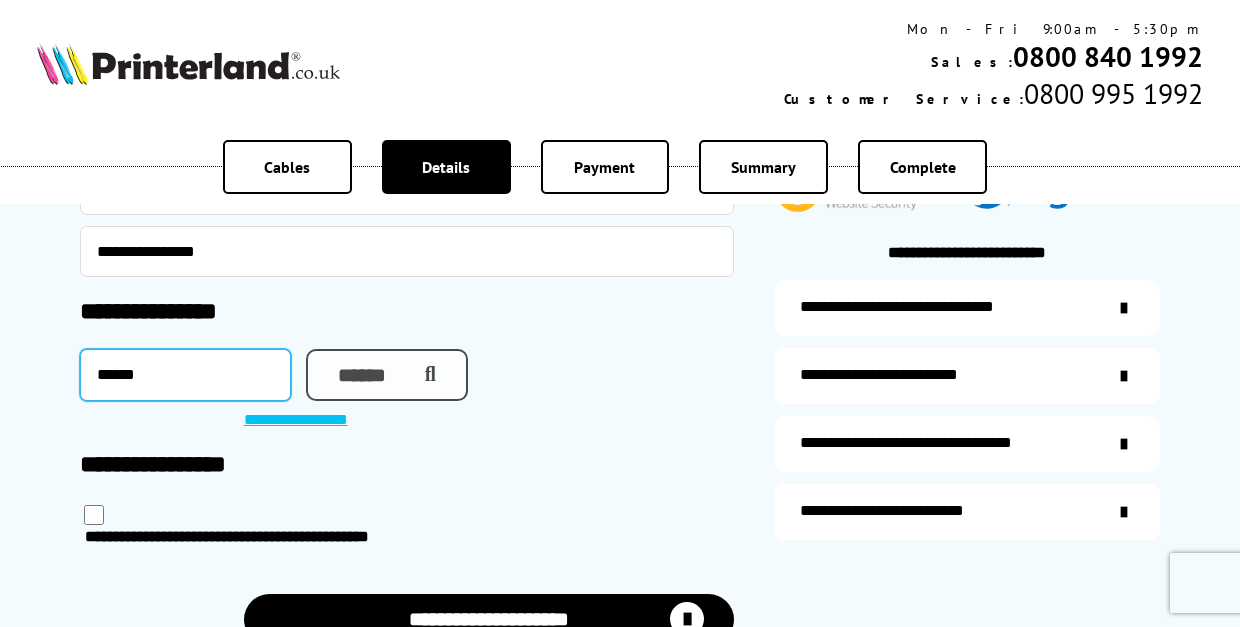type on "******" 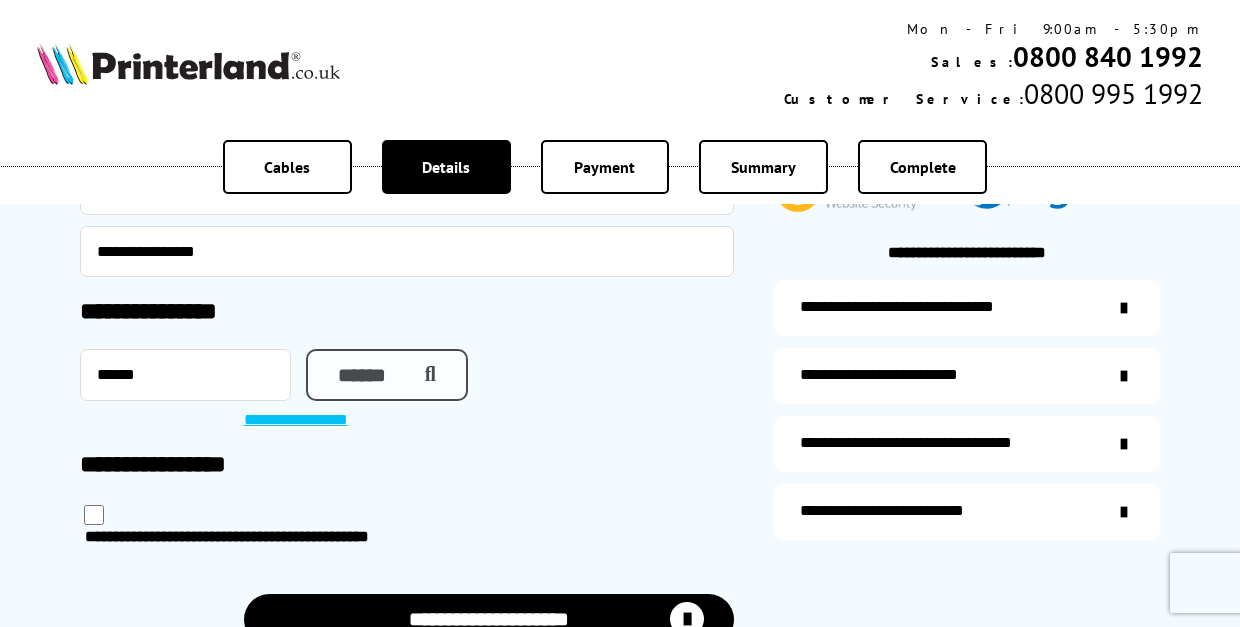 click on "******" at bounding box center [387, 375] 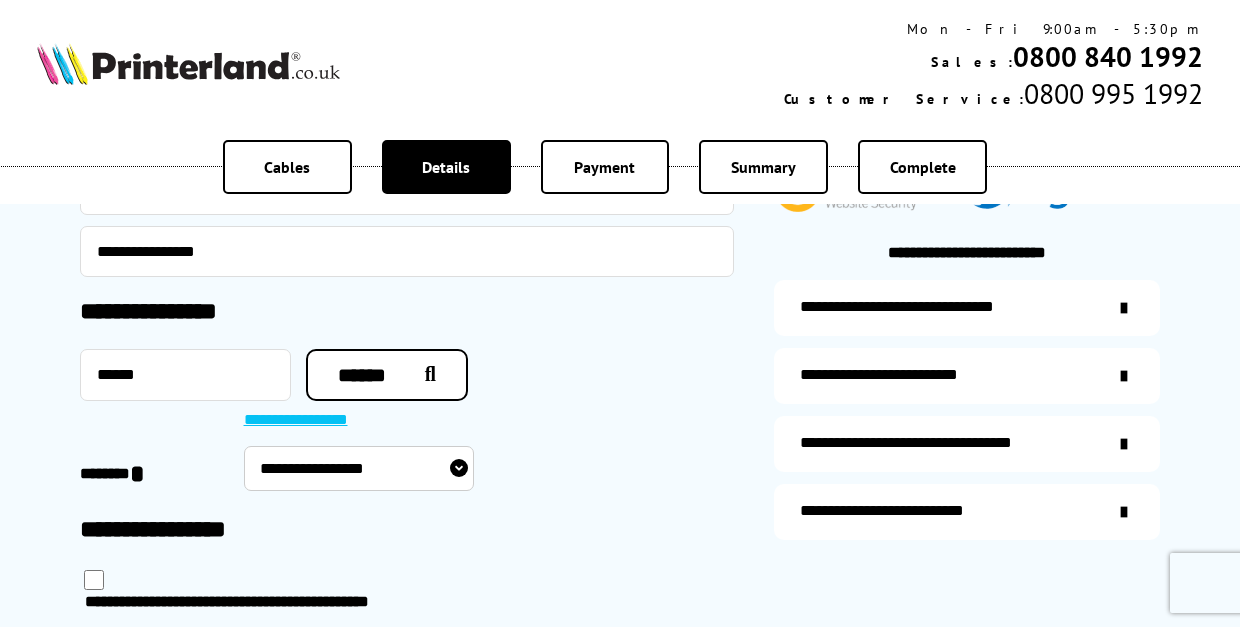 select on "**********" 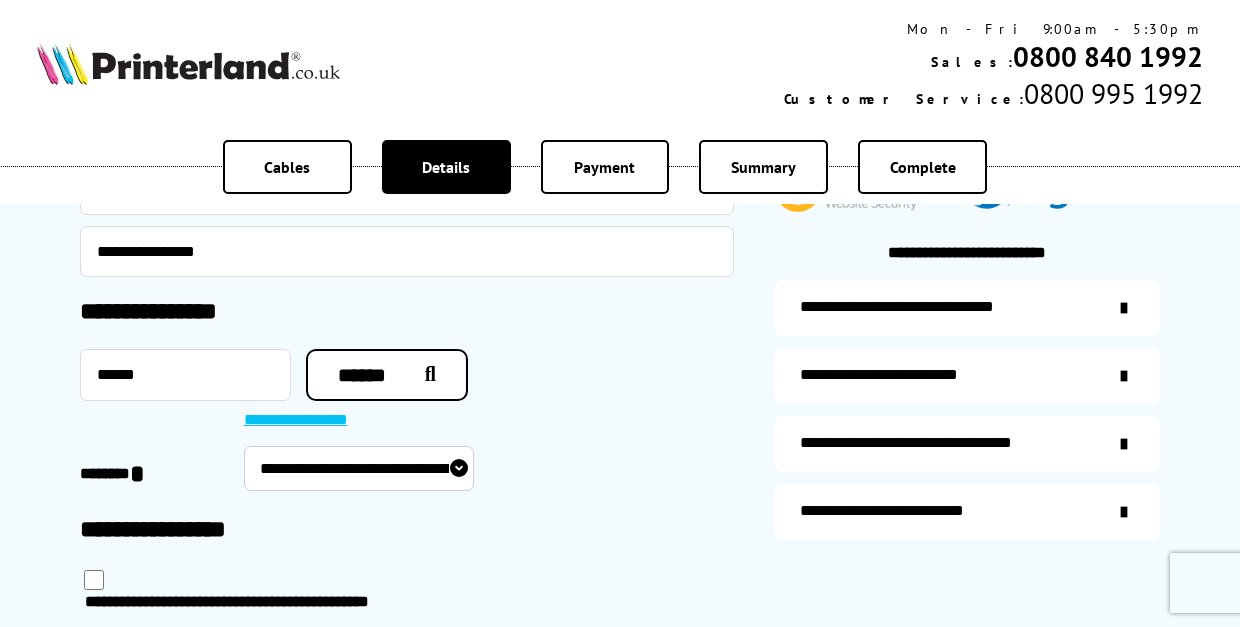 type on "*******" 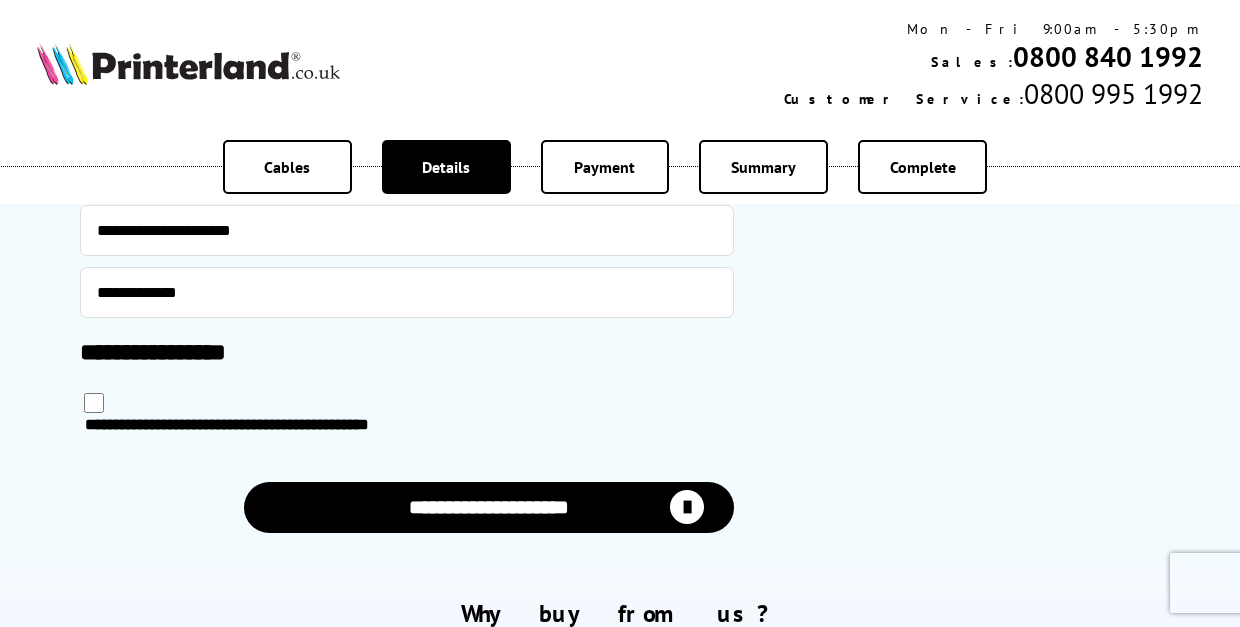 scroll, scrollTop: 1001, scrollLeft: 0, axis: vertical 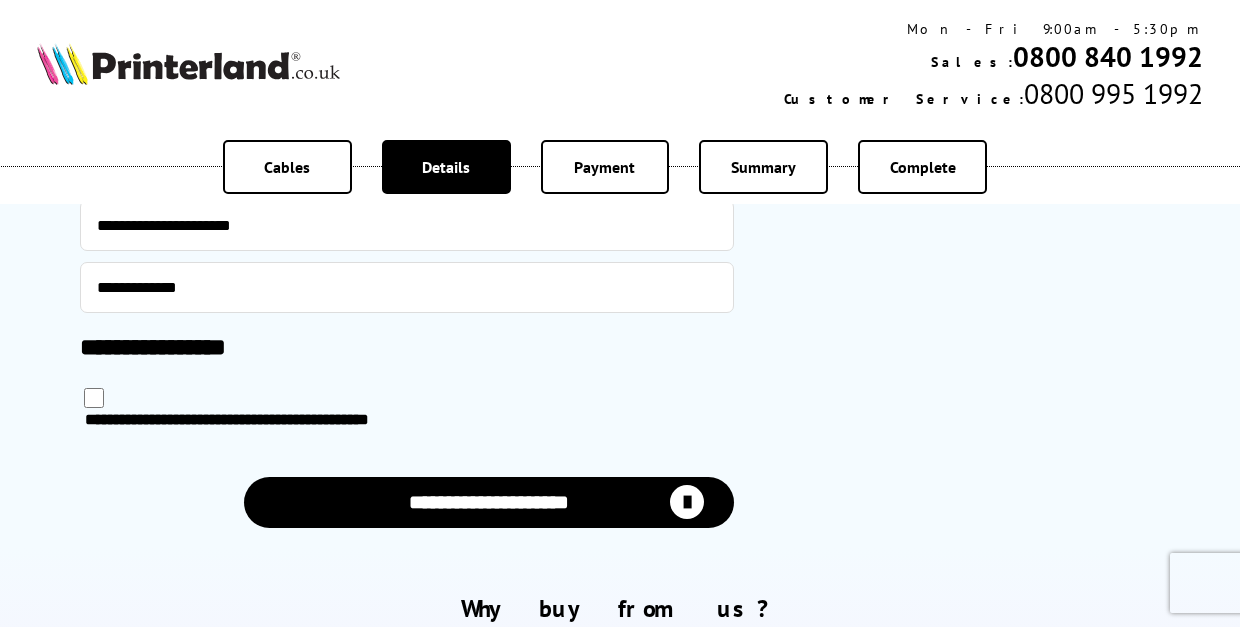 click at bounding box center [687, 502] 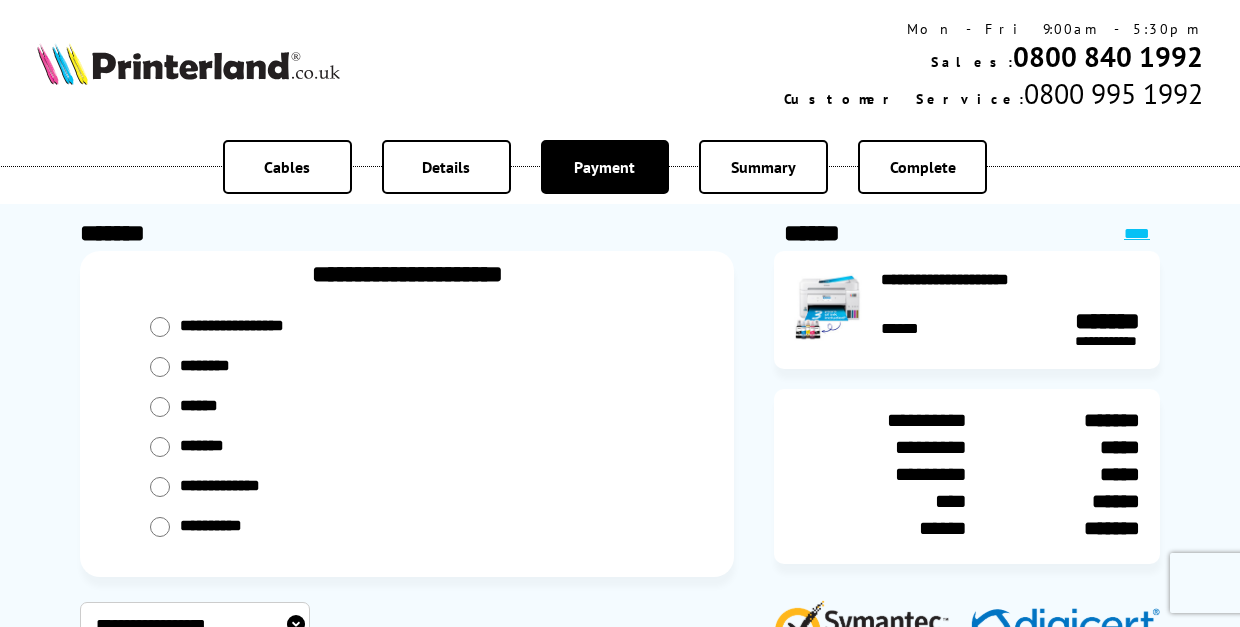 scroll, scrollTop: 0, scrollLeft: 0, axis: both 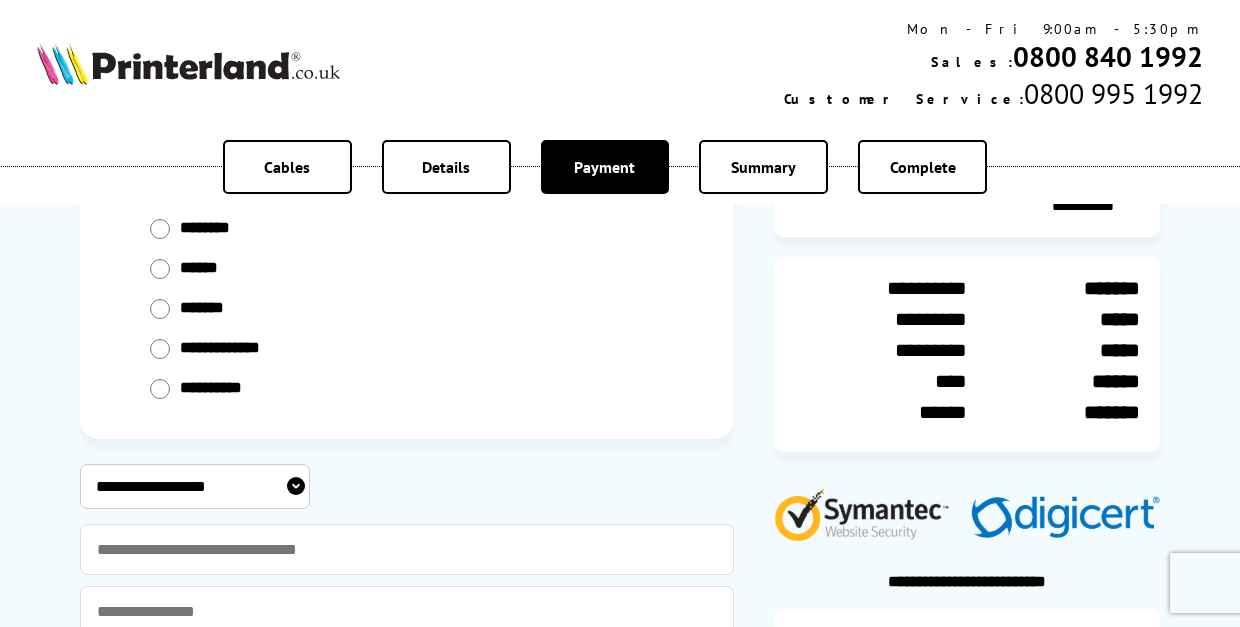 select on "**********" 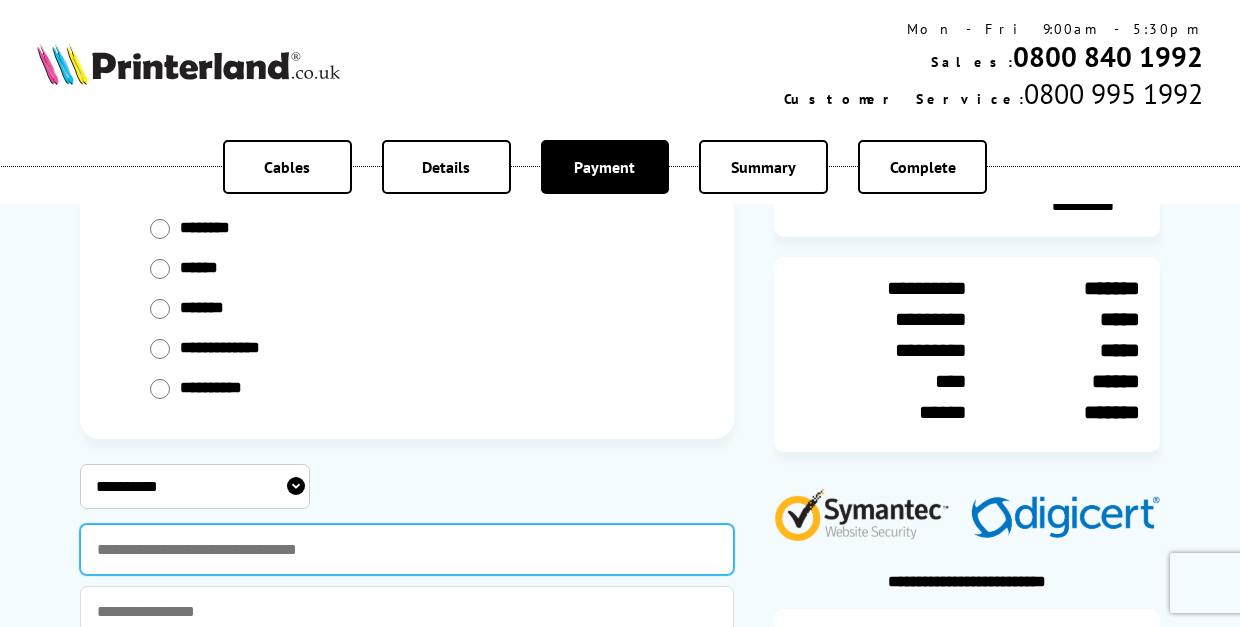 click at bounding box center (407, 549) 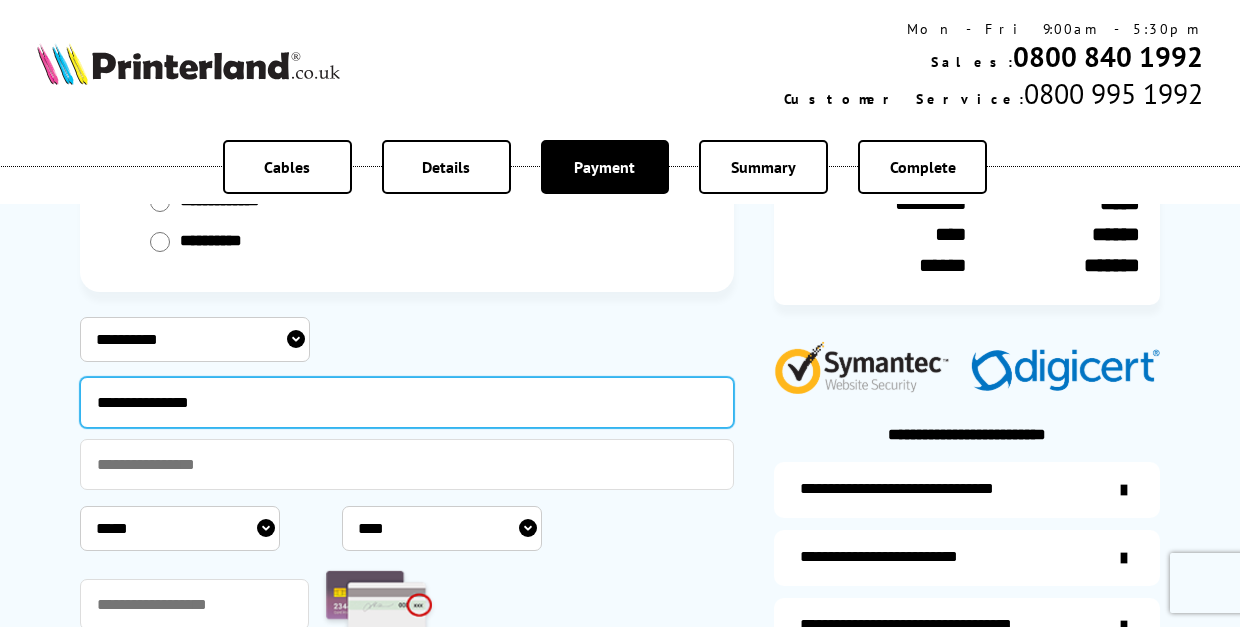 scroll, scrollTop: 308, scrollLeft: 0, axis: vertical 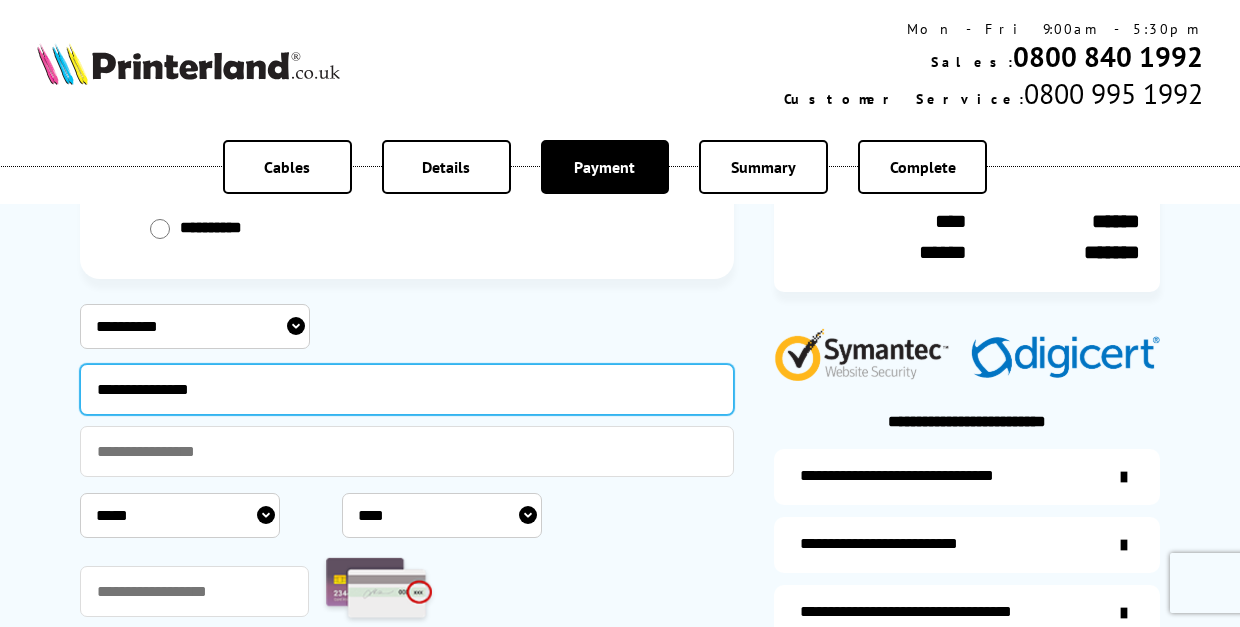 type on "**********" 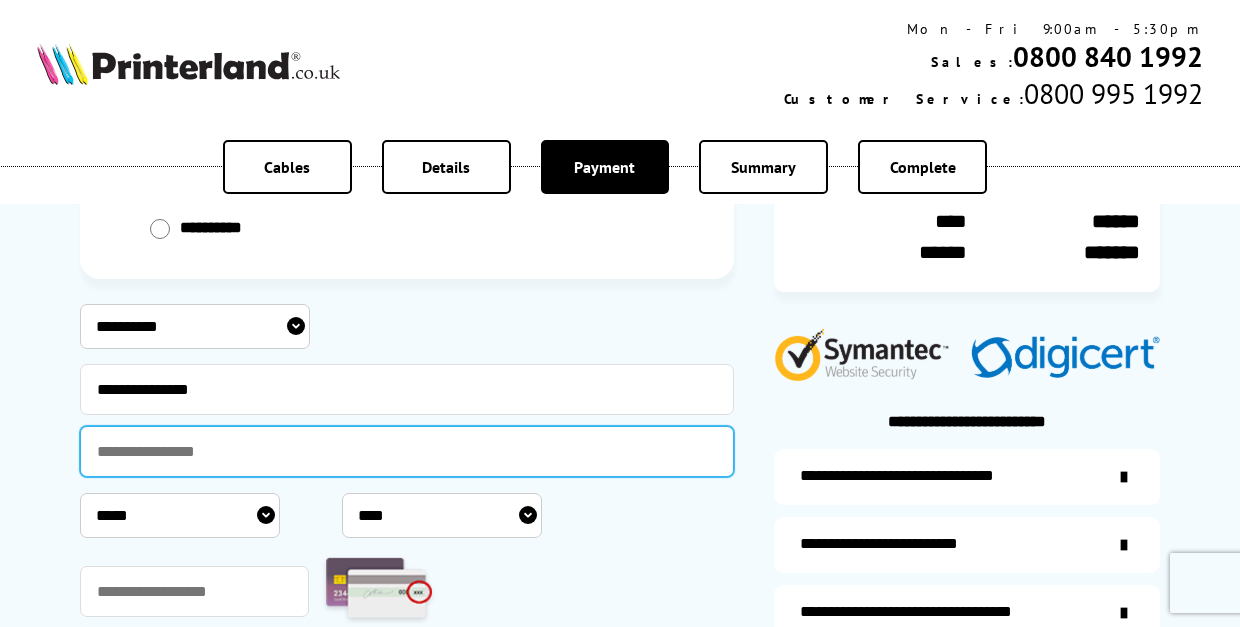 click at bounding box center (407, 451) 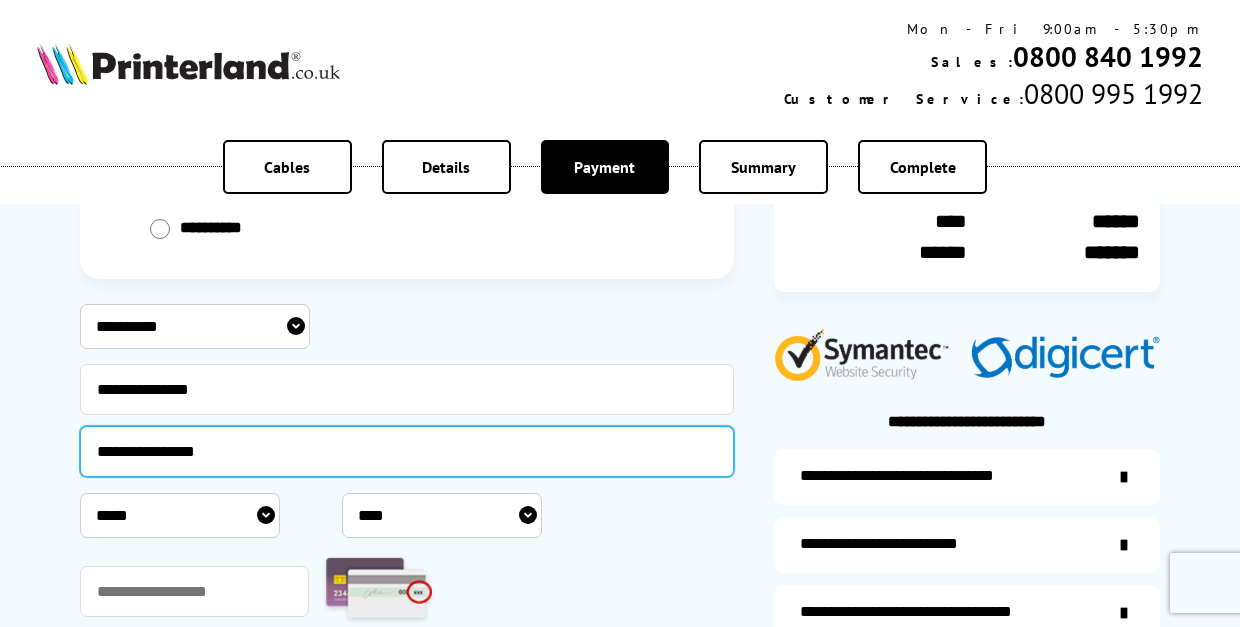 type on "**********" 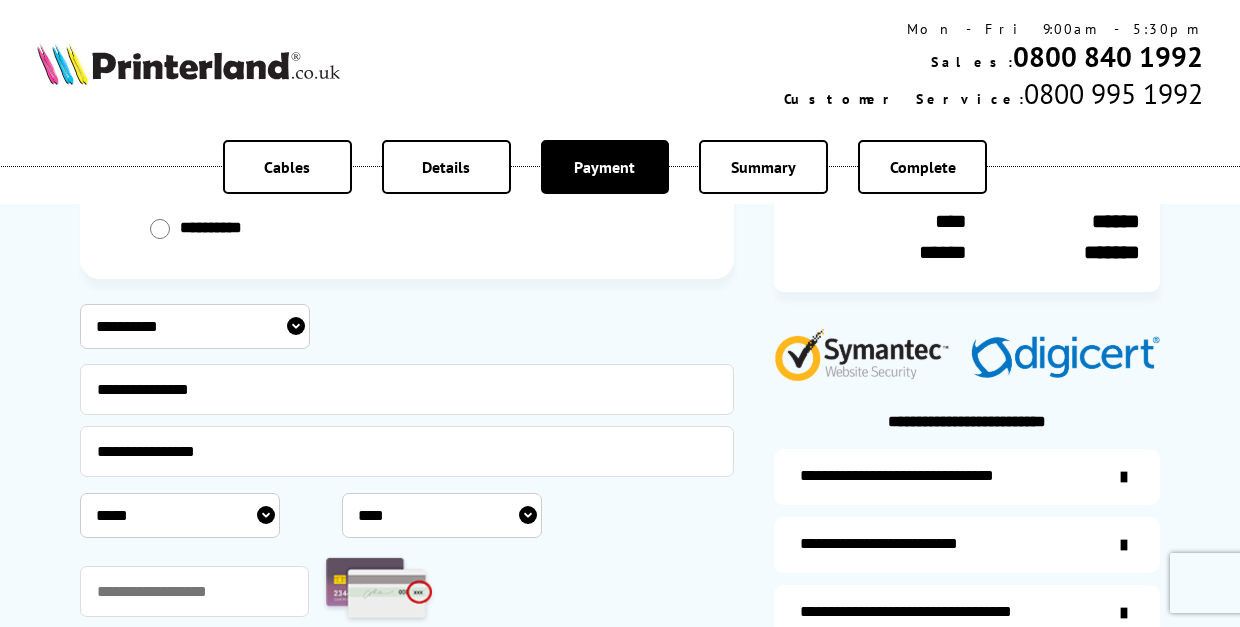 select on "*" 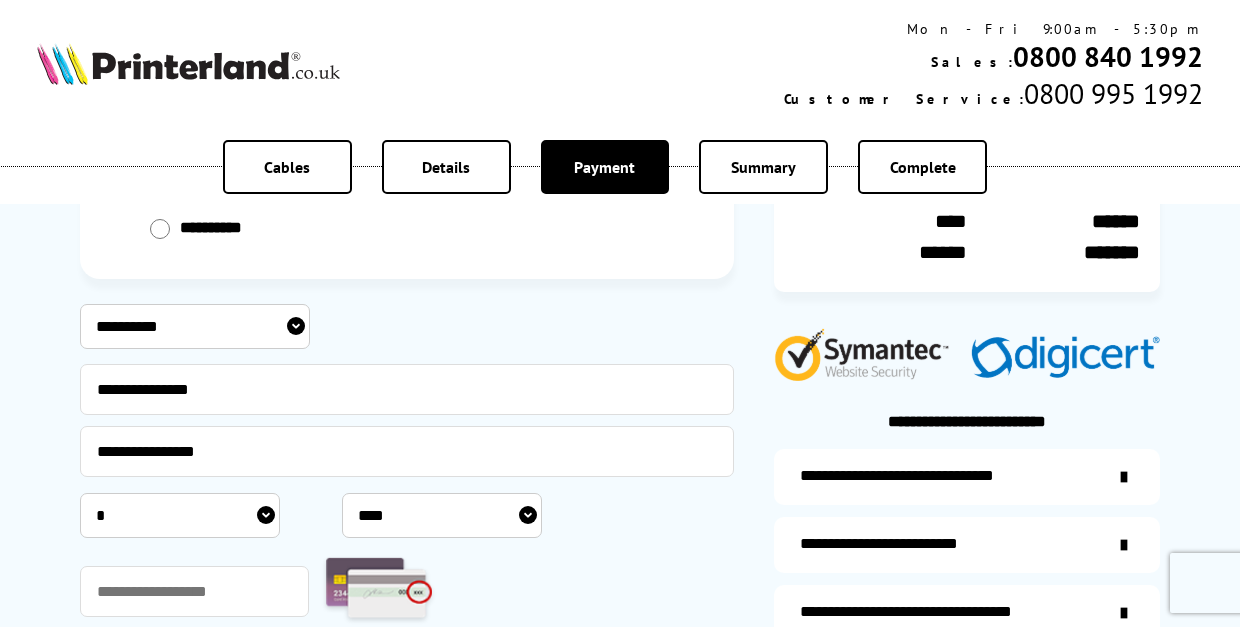 select on "****" 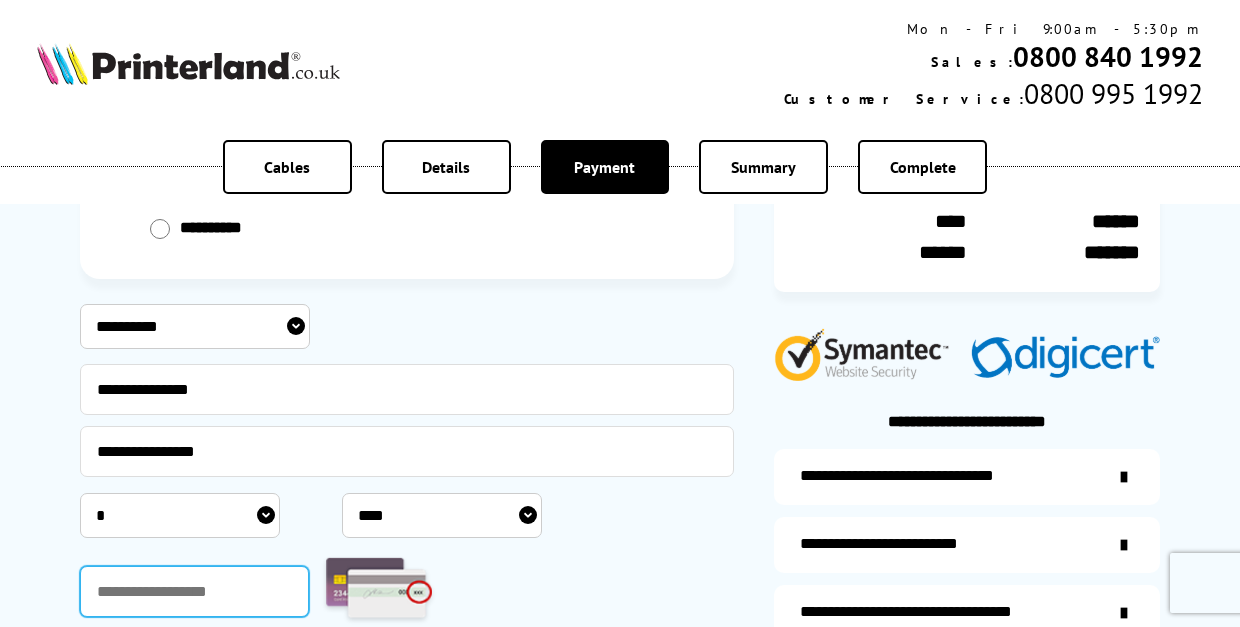 click at bounding box center (194, 591) 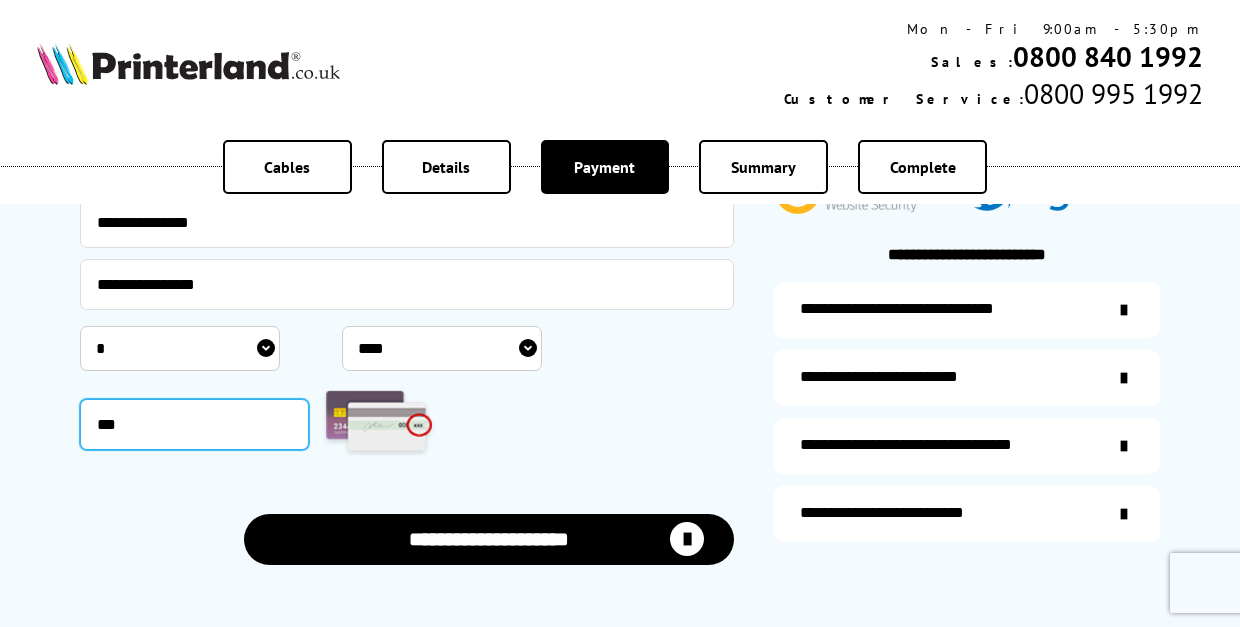 scroll, scrollTop: 477, scrollLeft: 0, axis: vertical 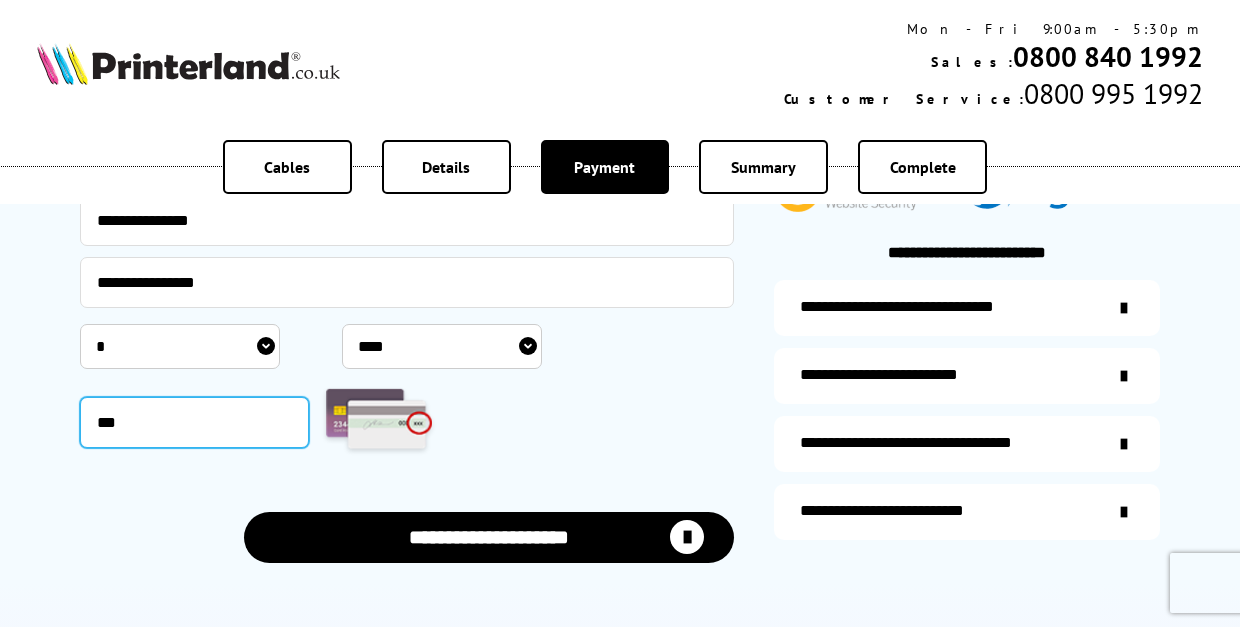 type on "***" 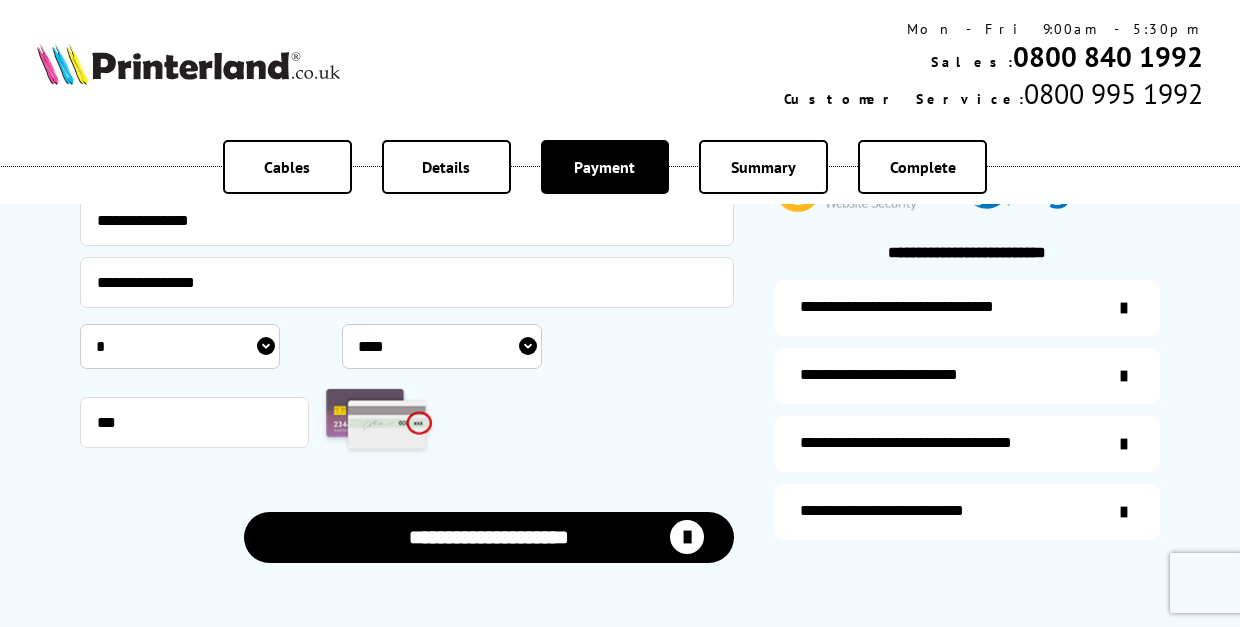 click at bounding box center [687, 537] 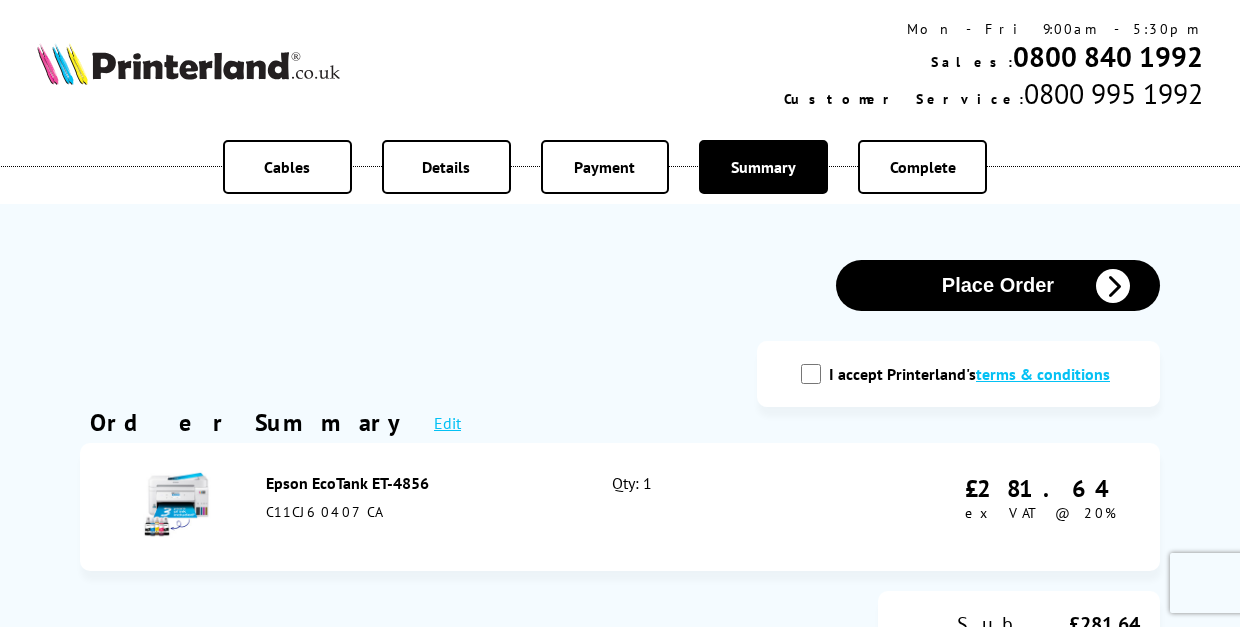 scroll, scrollTop: 0, scrollLeft: 0, axis: both 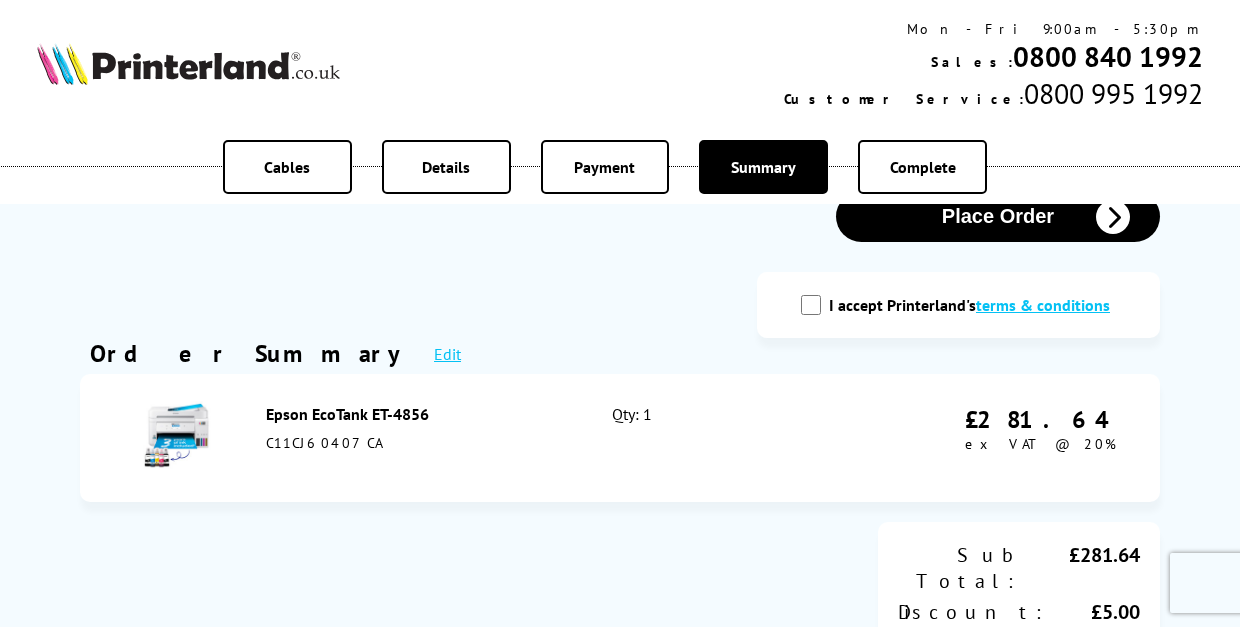 click on "I accept Printerland's  terms & conditions" at bounding box center (811, 305) 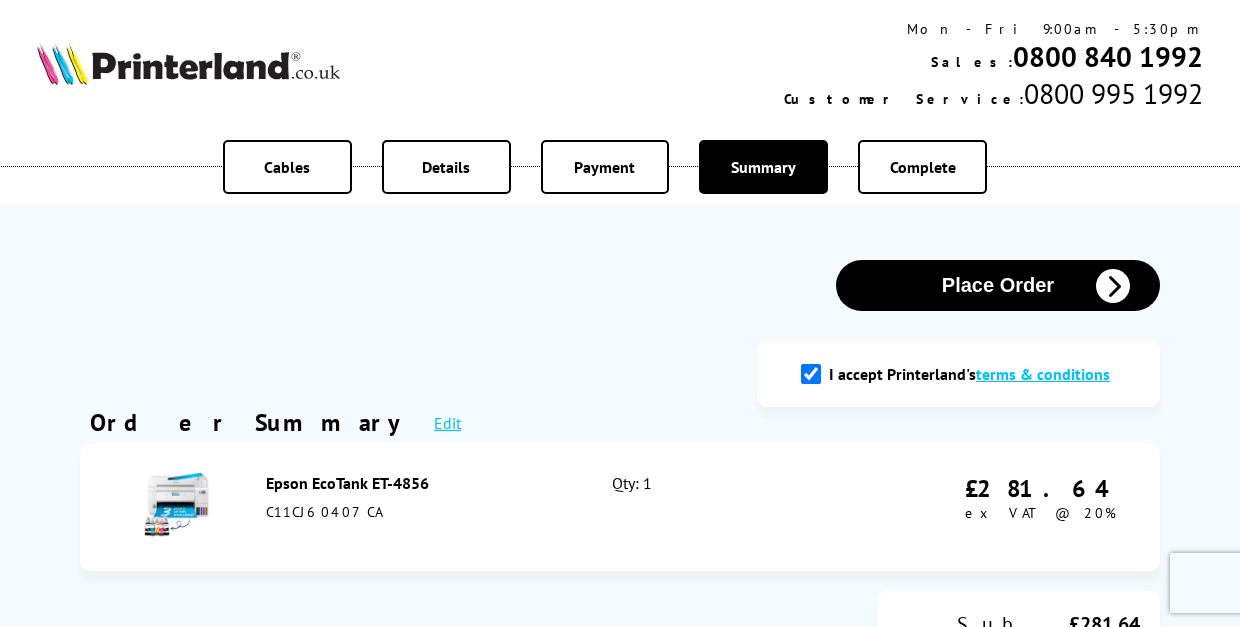 scroll, scrollTop: 0, scrollLeft: 0, axis: both 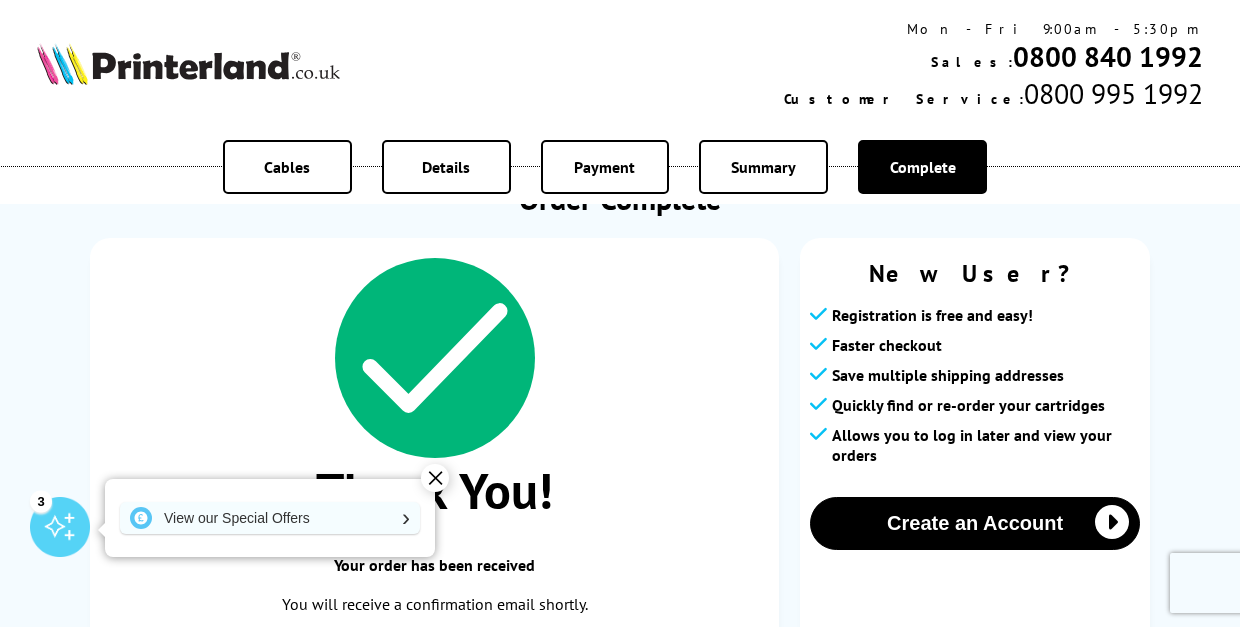 click on "✕" at bounding box center [435, 478] 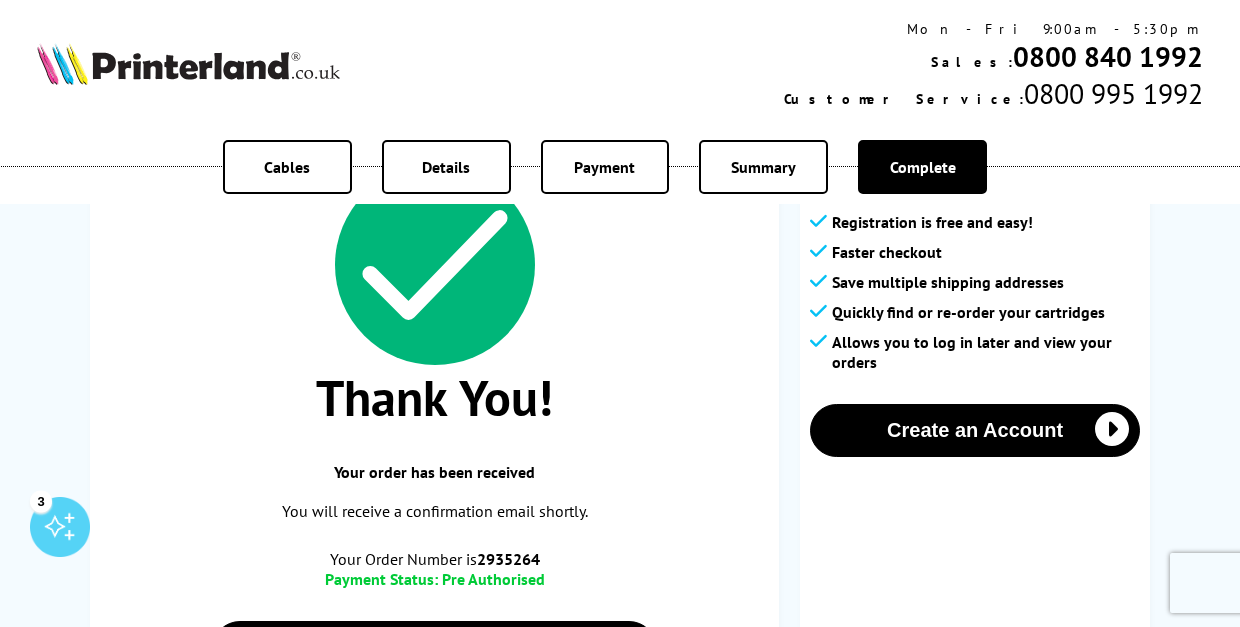 scroll, scrollTop: 155, scrollLeft: 0, axis: vertical 